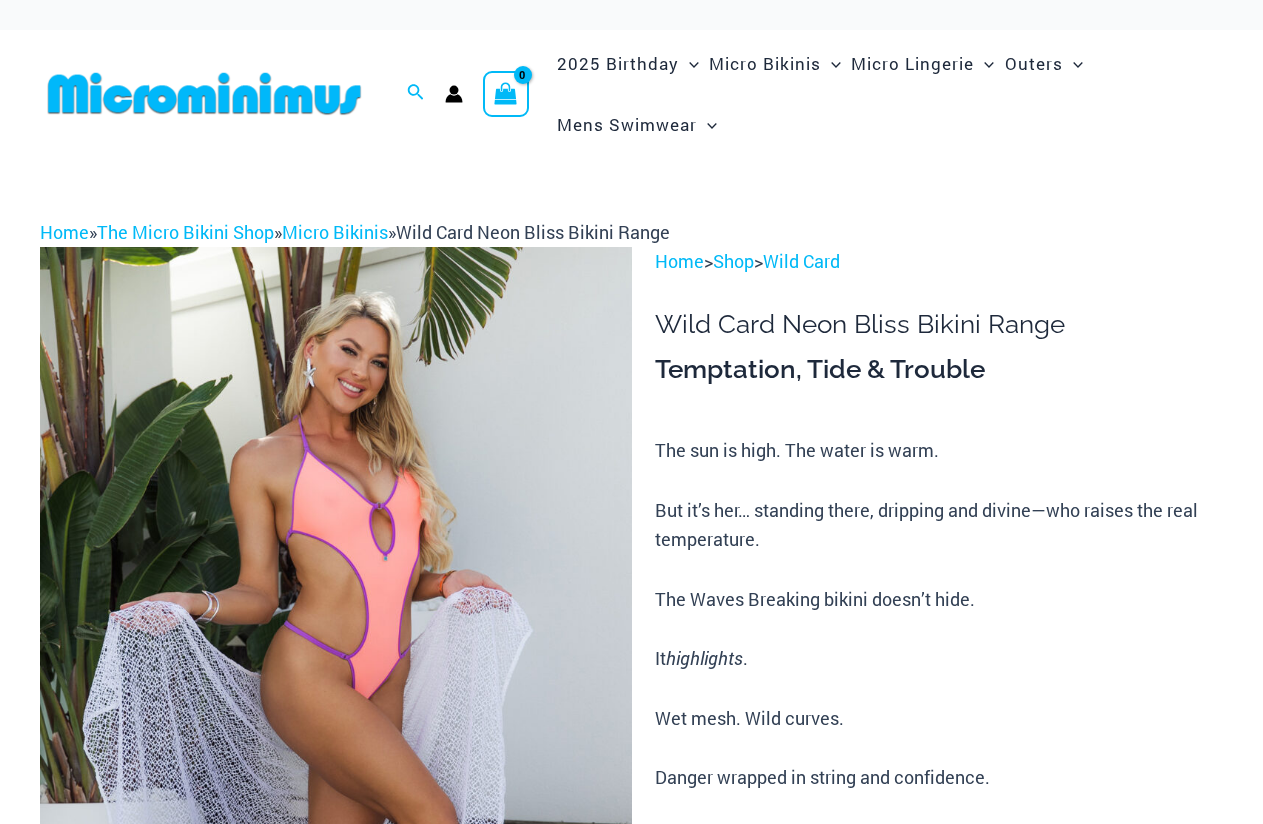 scroll, scrollTop: 110, scrollLeft: 0, axis: vertical 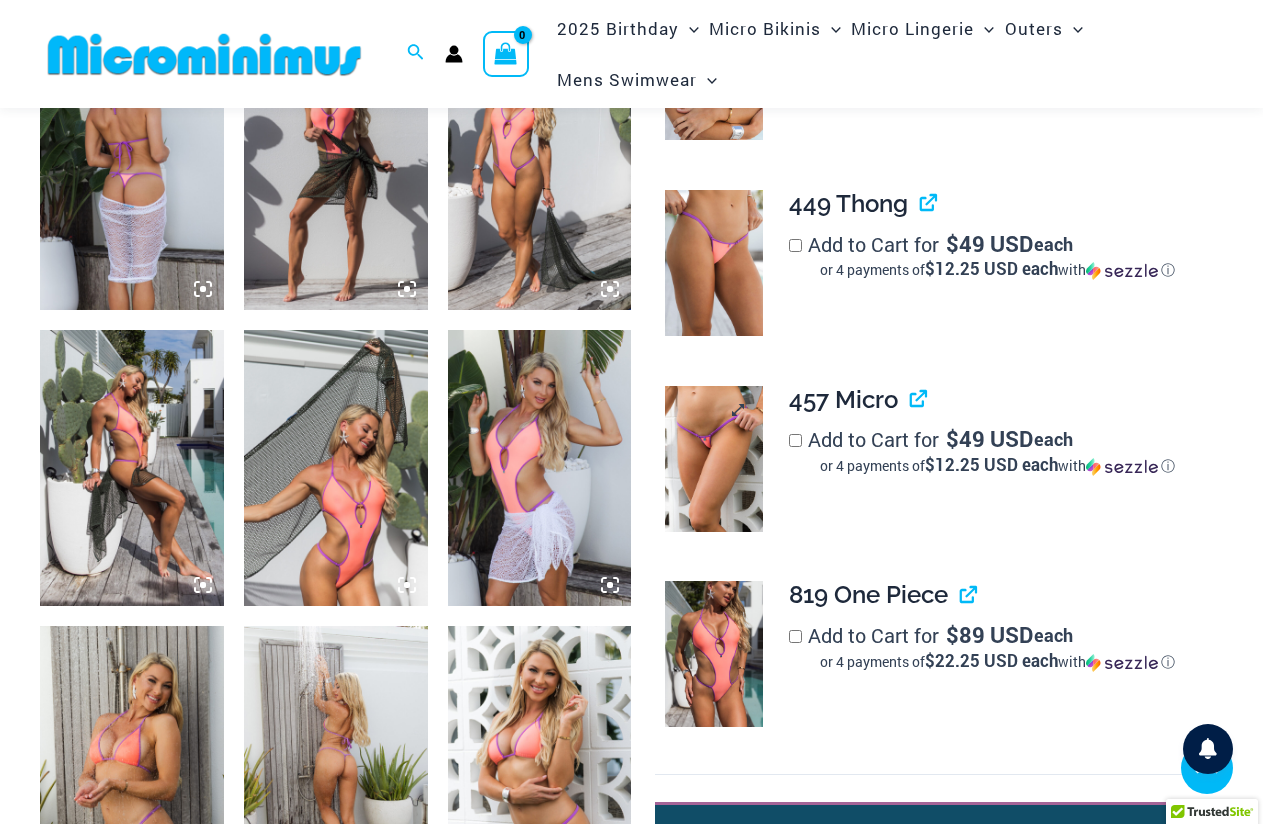 click at bounding box center [713, 459] 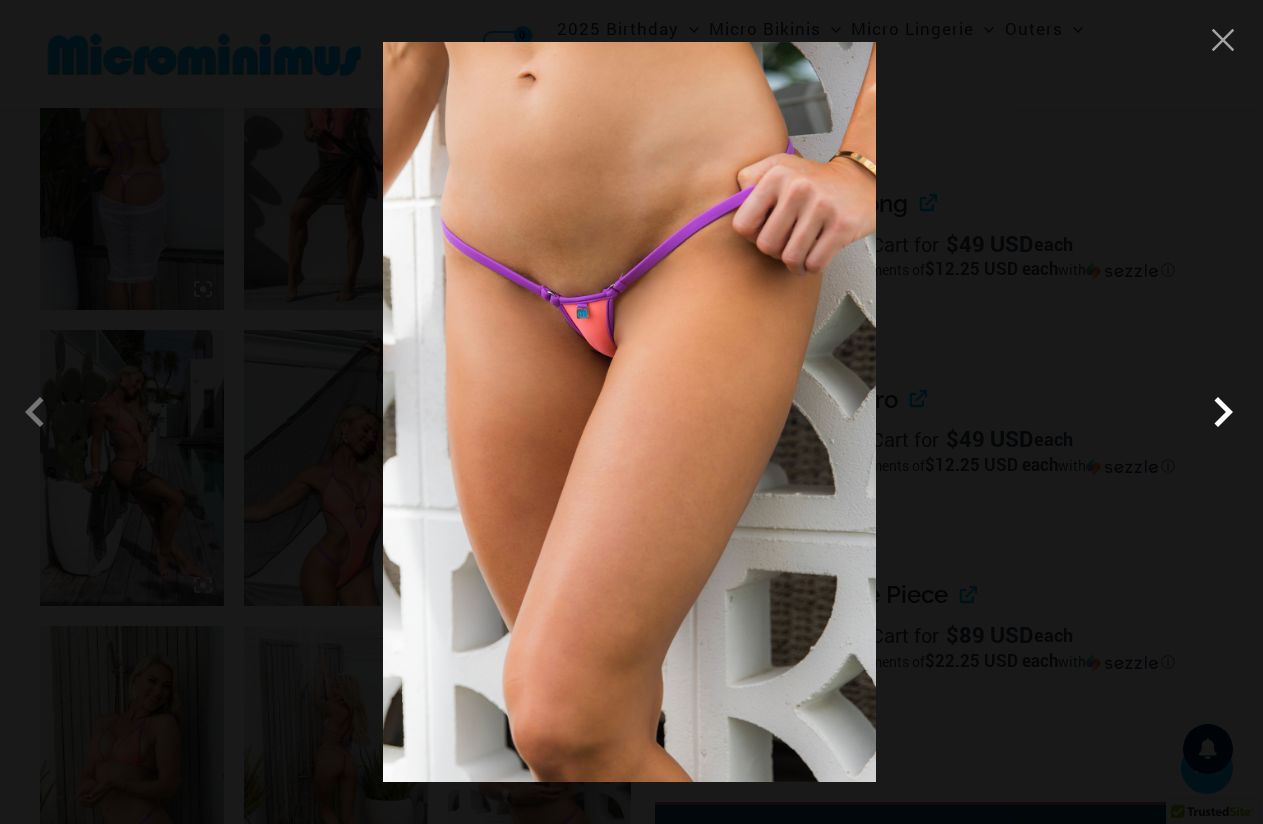 click at bounding box center [1223, 412] 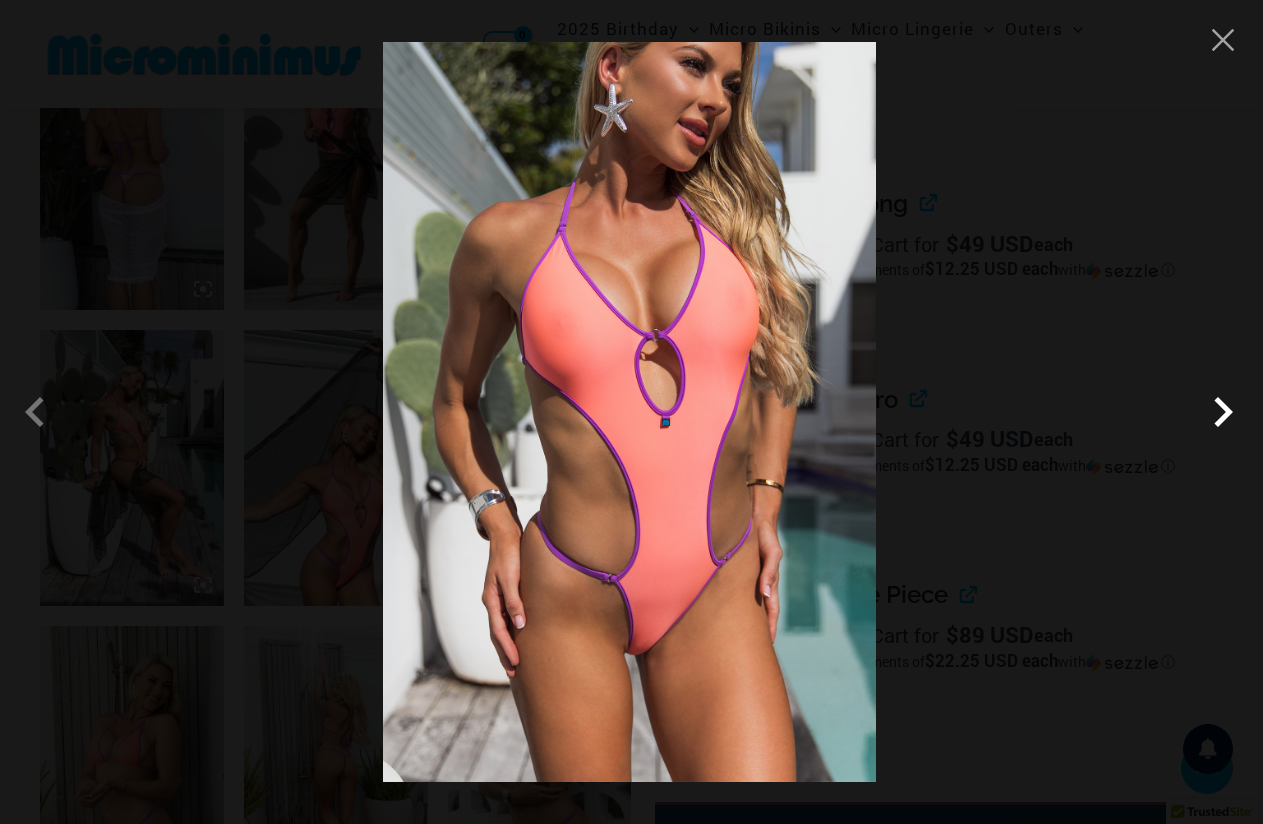 click at bounding box center (1223, 412) 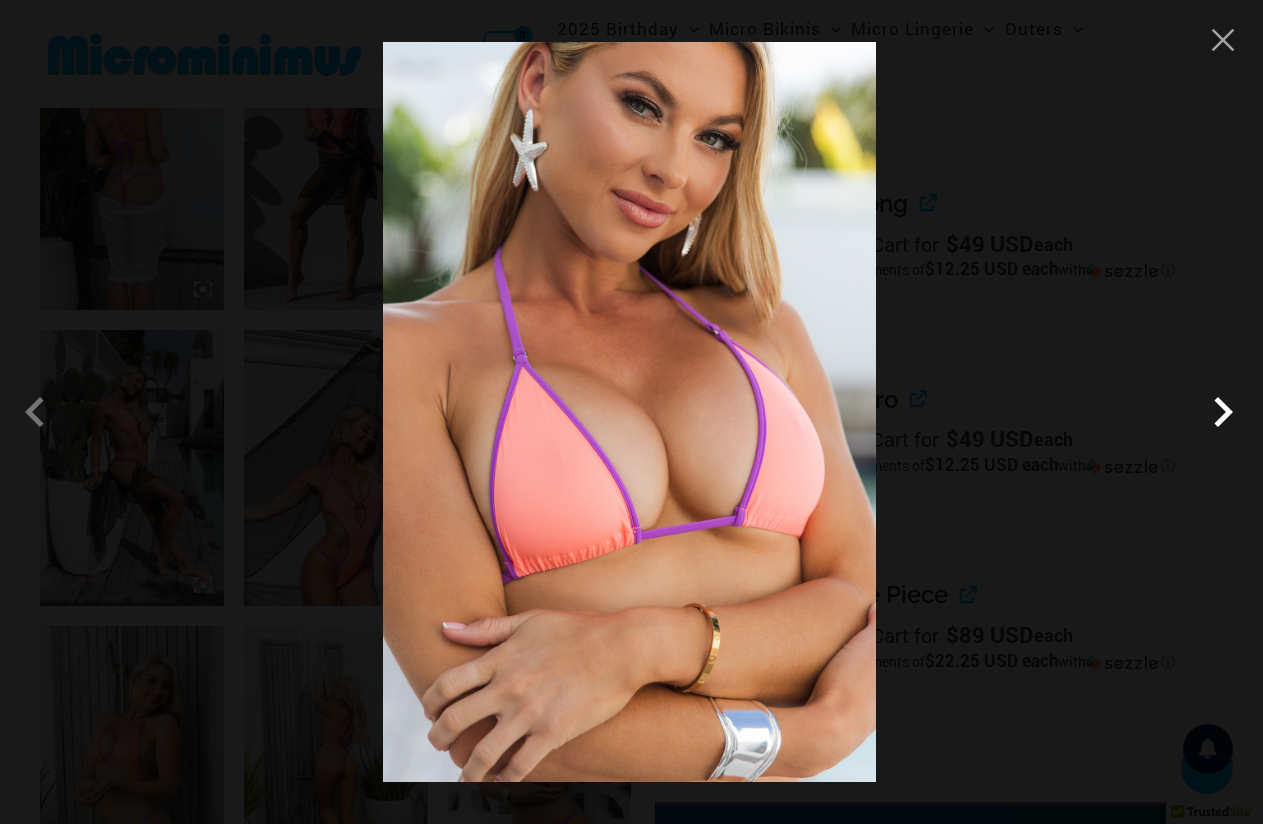 click at bounding box center [1223, 412] 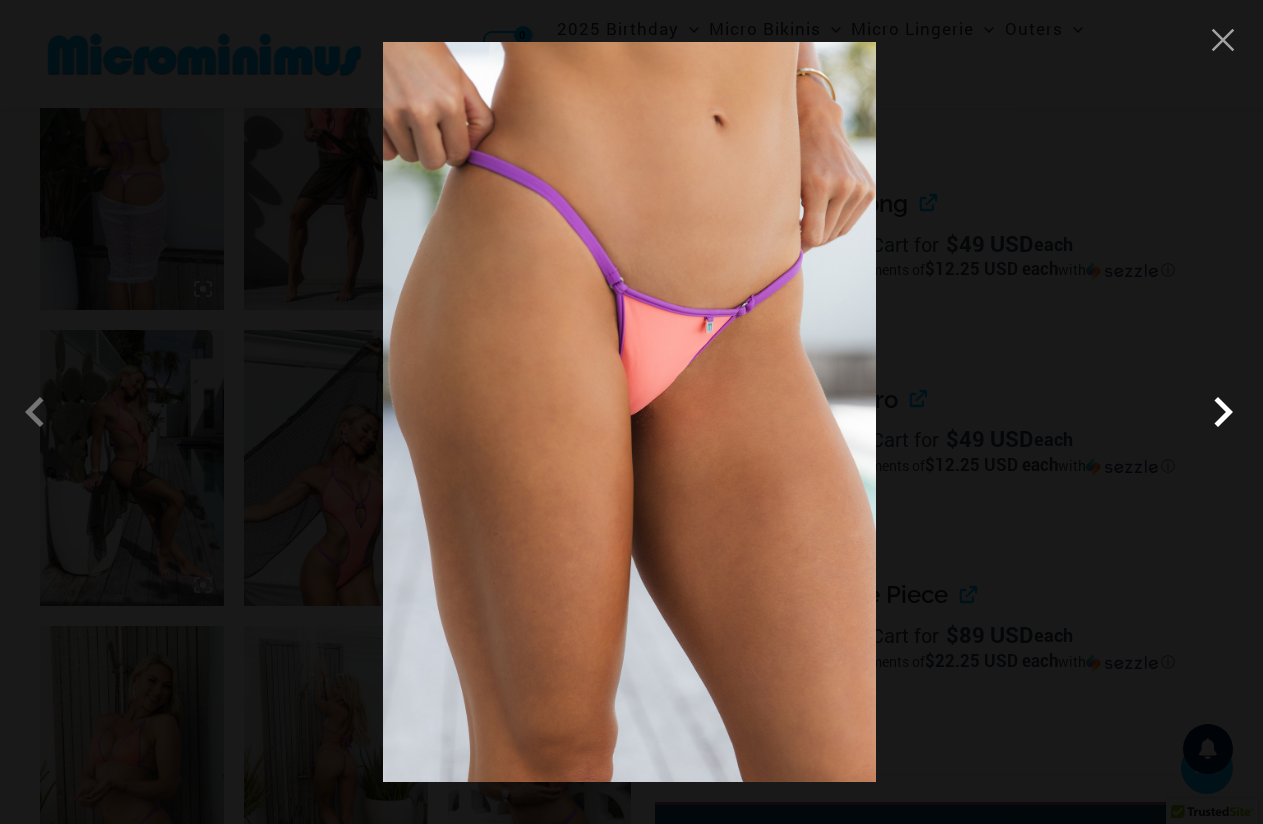 click at bounding box center [1223, 412] 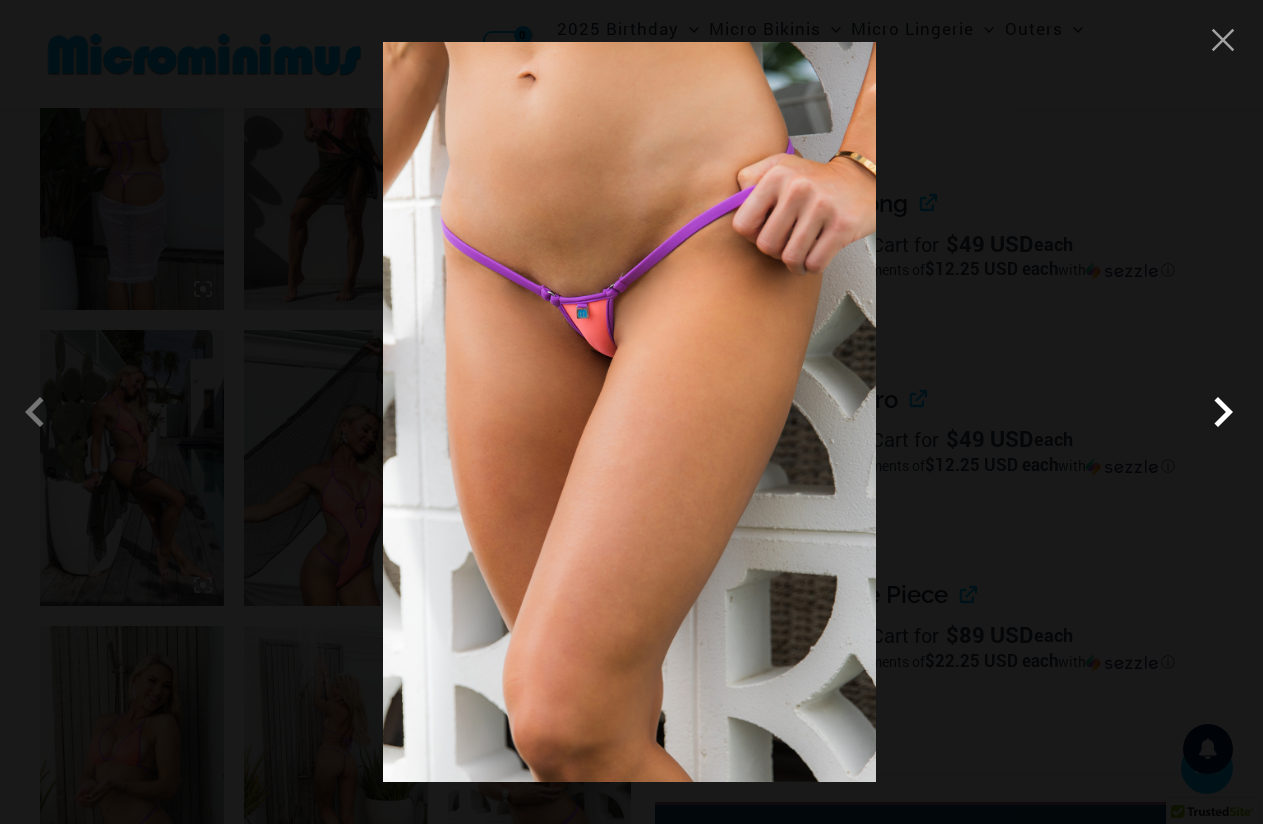 click at bounding box center (1223, 412) 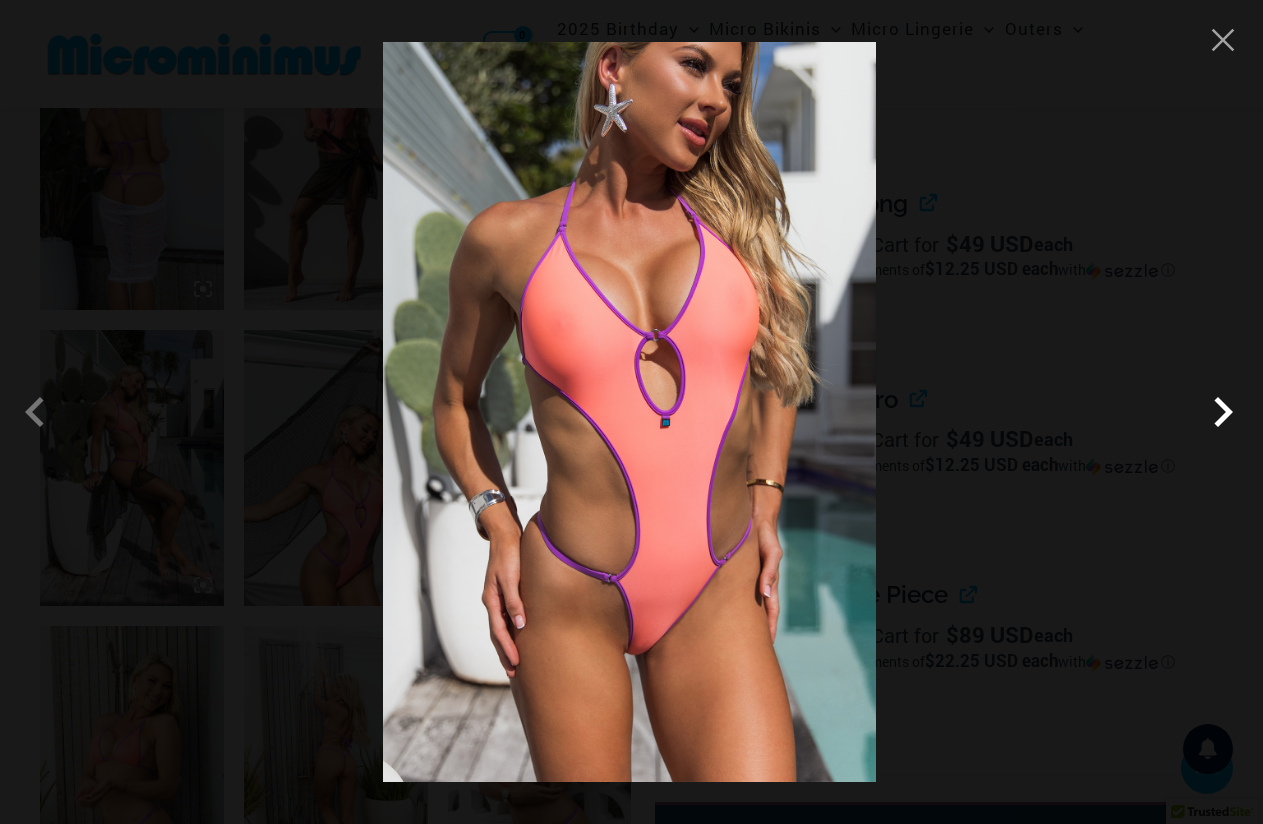click at bounding box center (1223, 412) 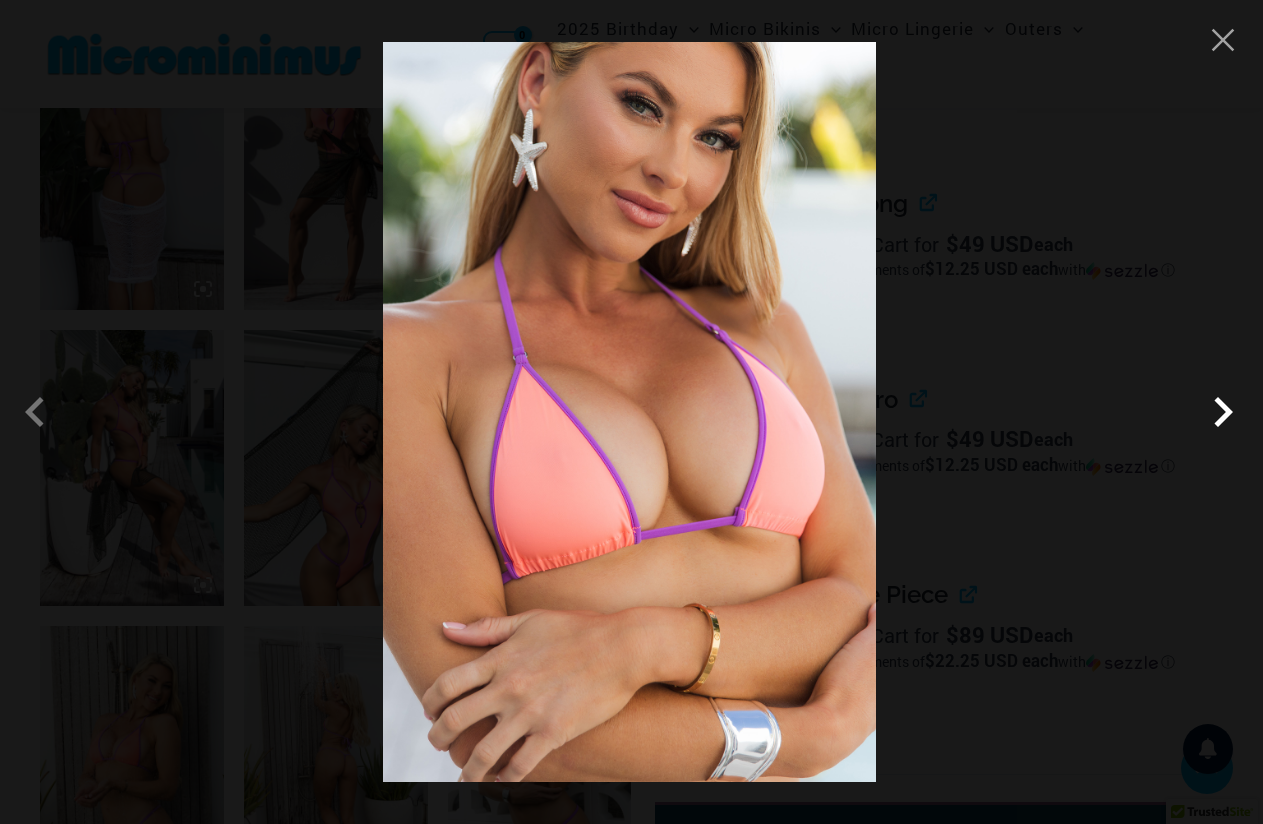 click at bounding box center (1223, 412) 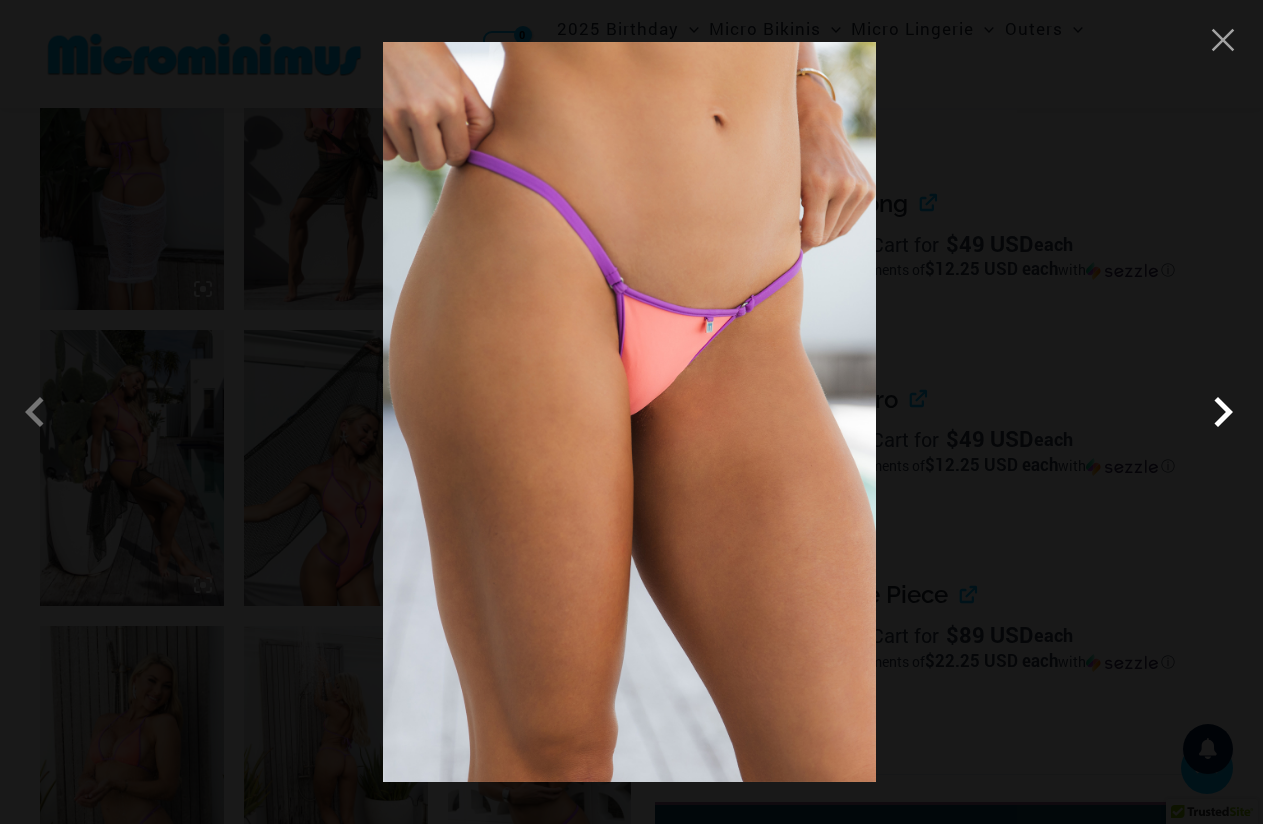 click at bounding box center [1223, 412] 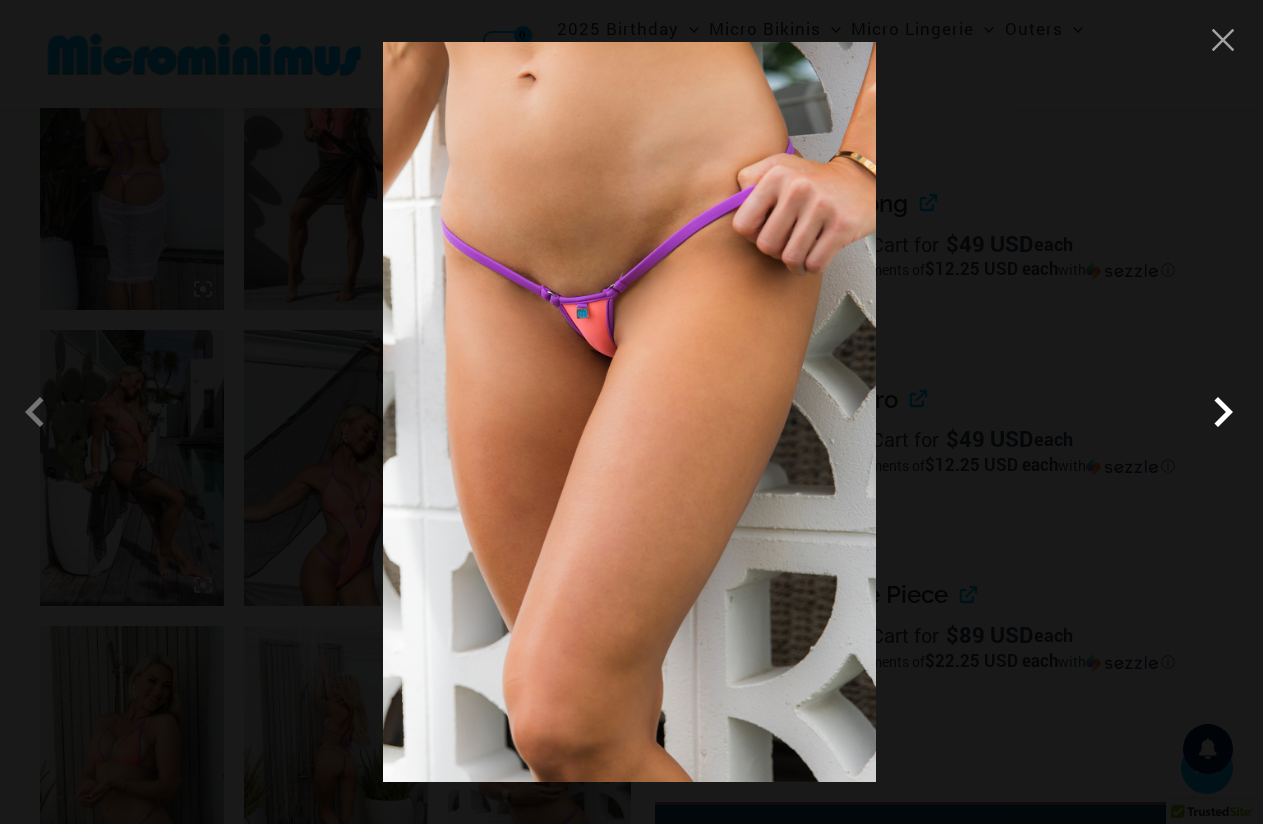 click at bounding box center (1223, 412) 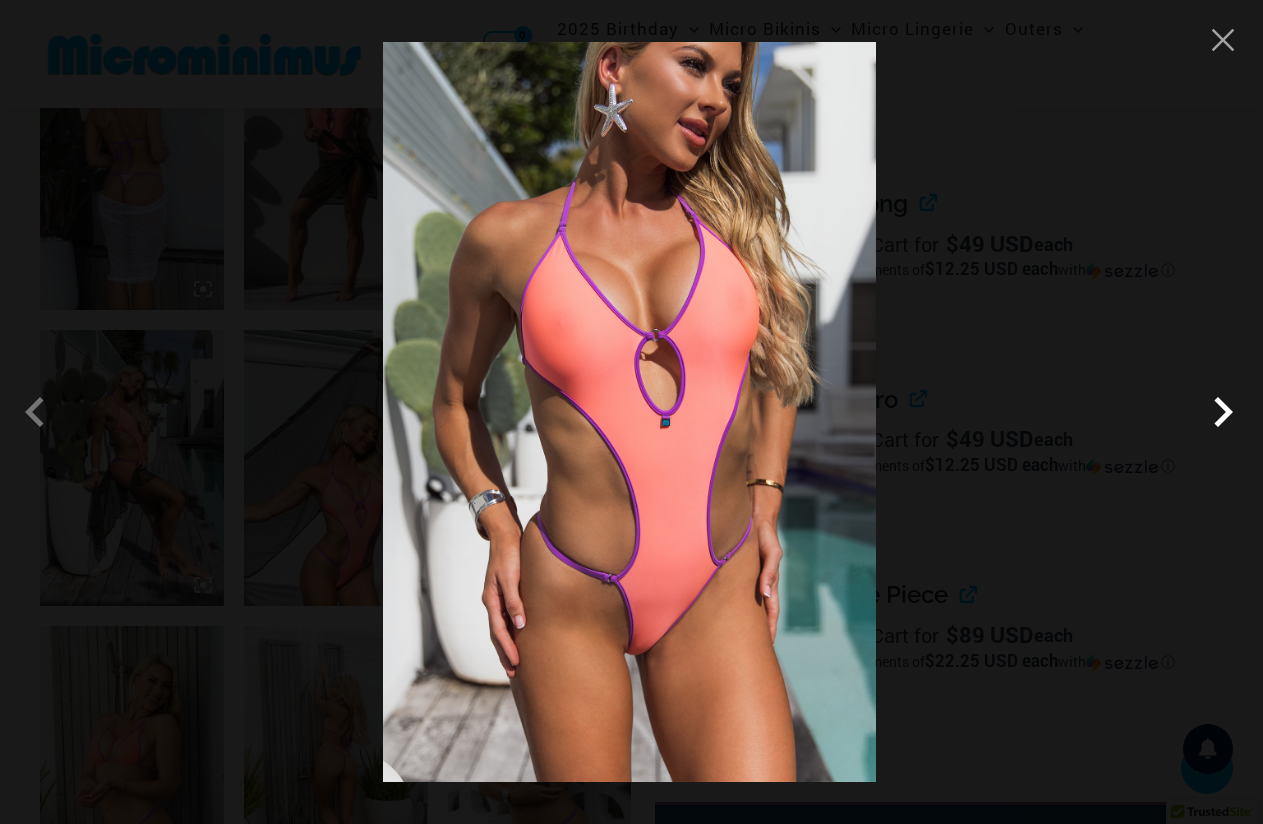 click at bounding box center (1223, 412) 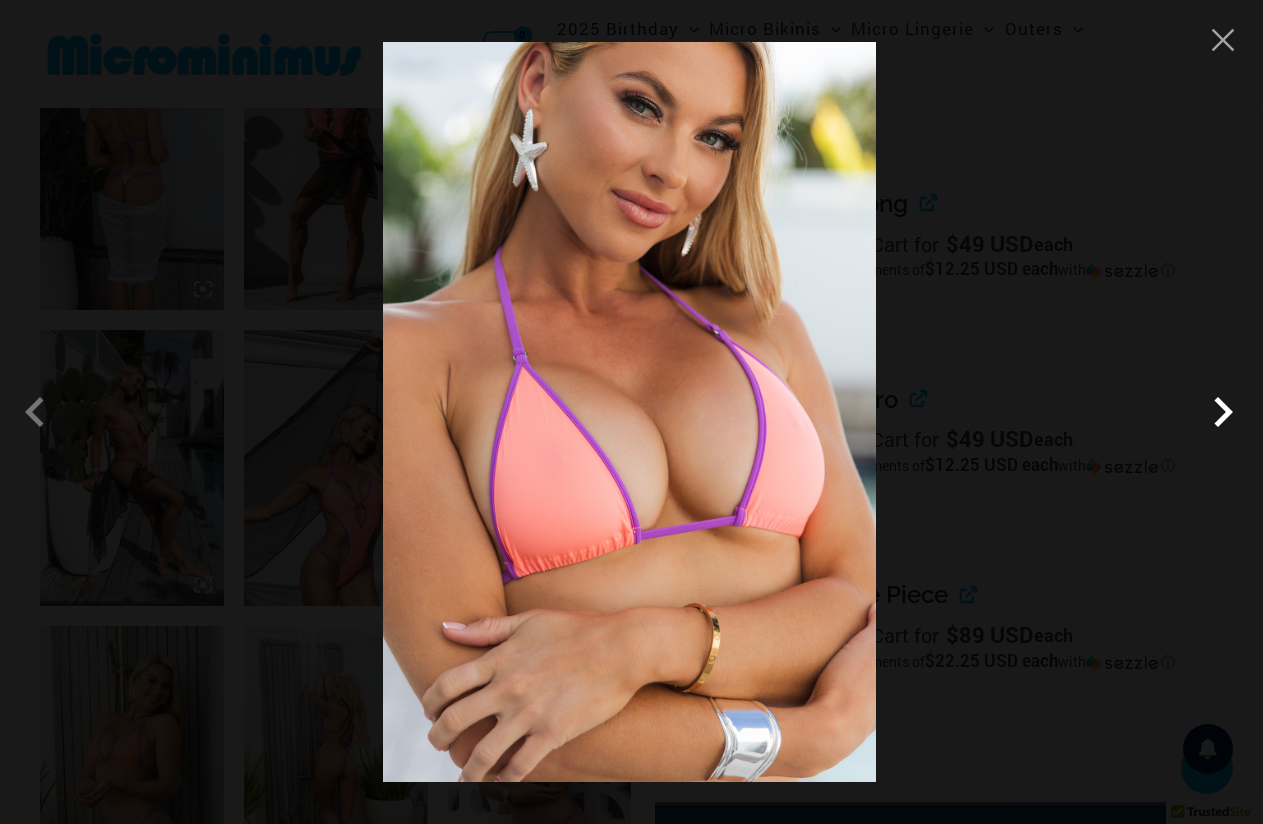 click at bounding box center (1223, 412) 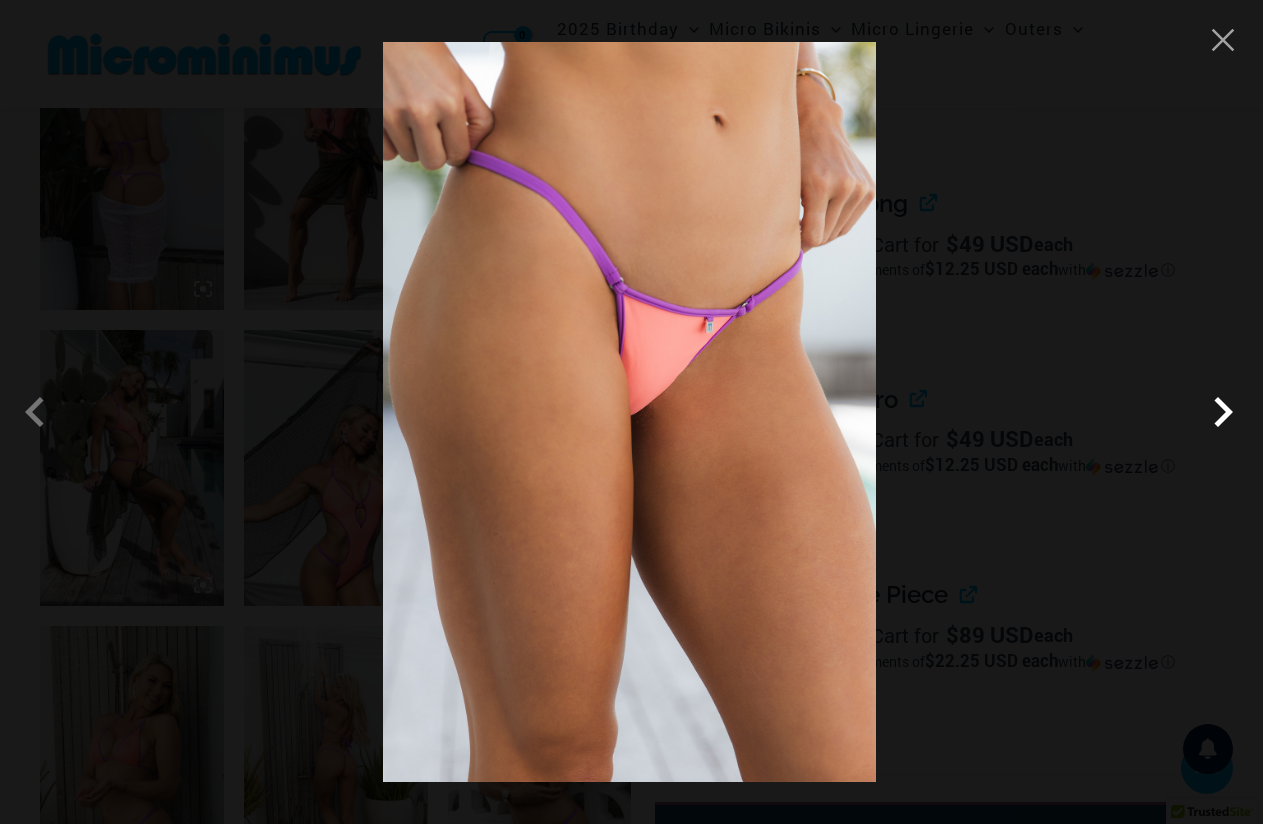 click at bounding box center [1223, 412] 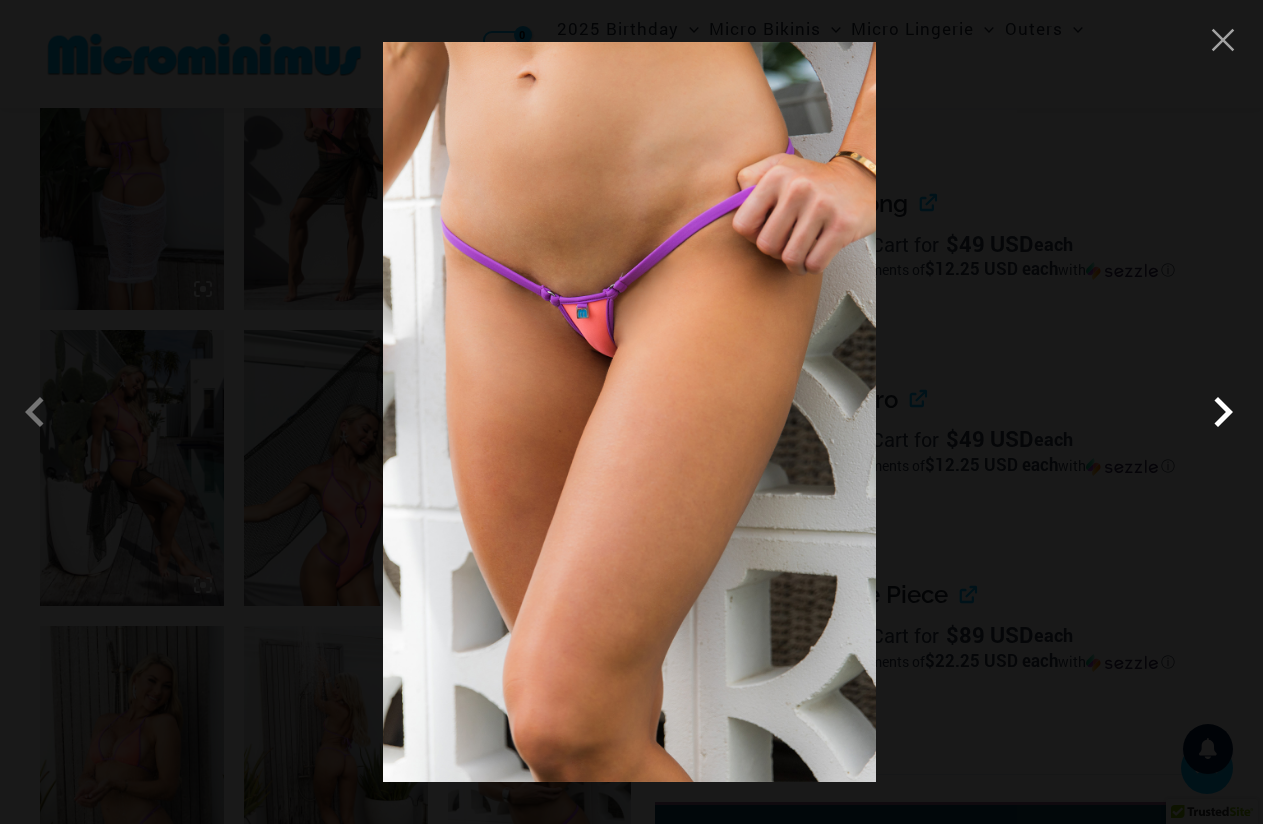 click at bounding box center (1223, 412) 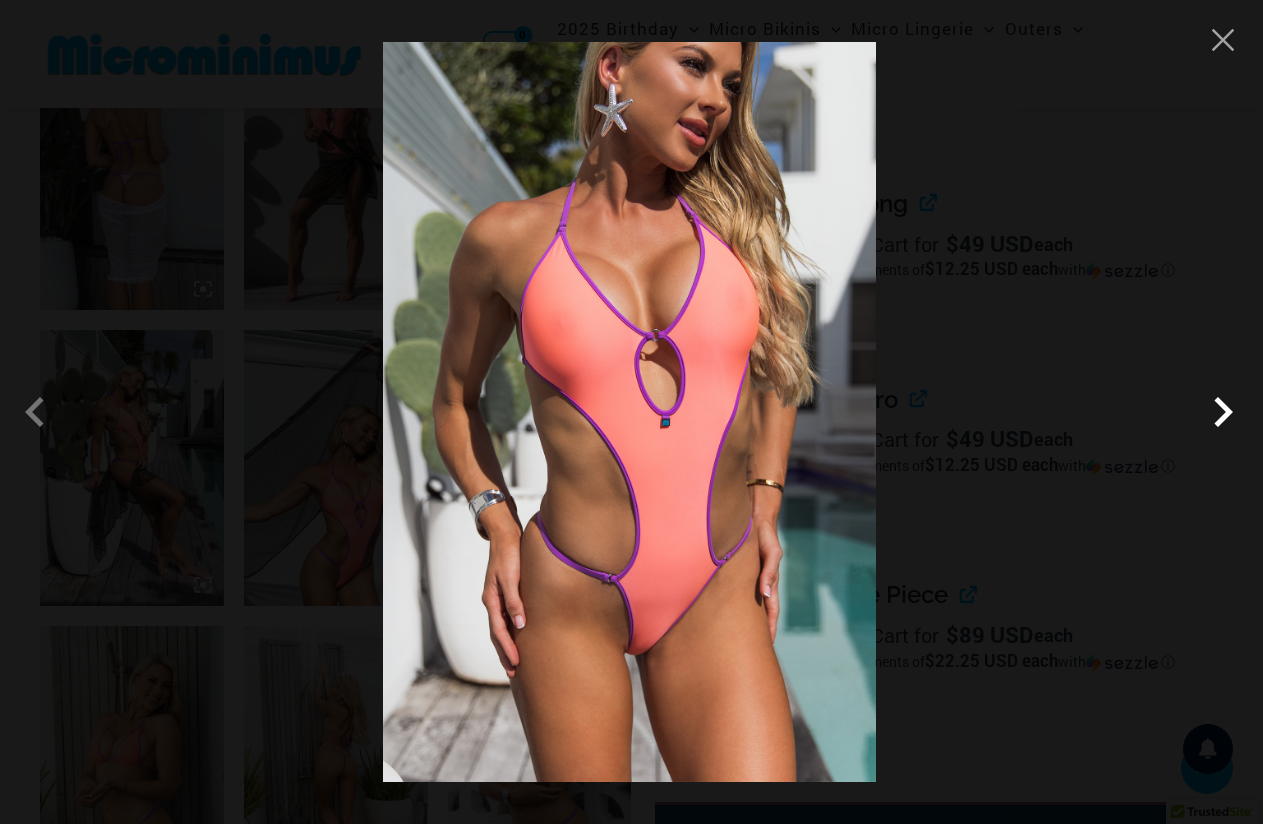 click at bounding box center [1223, 412] 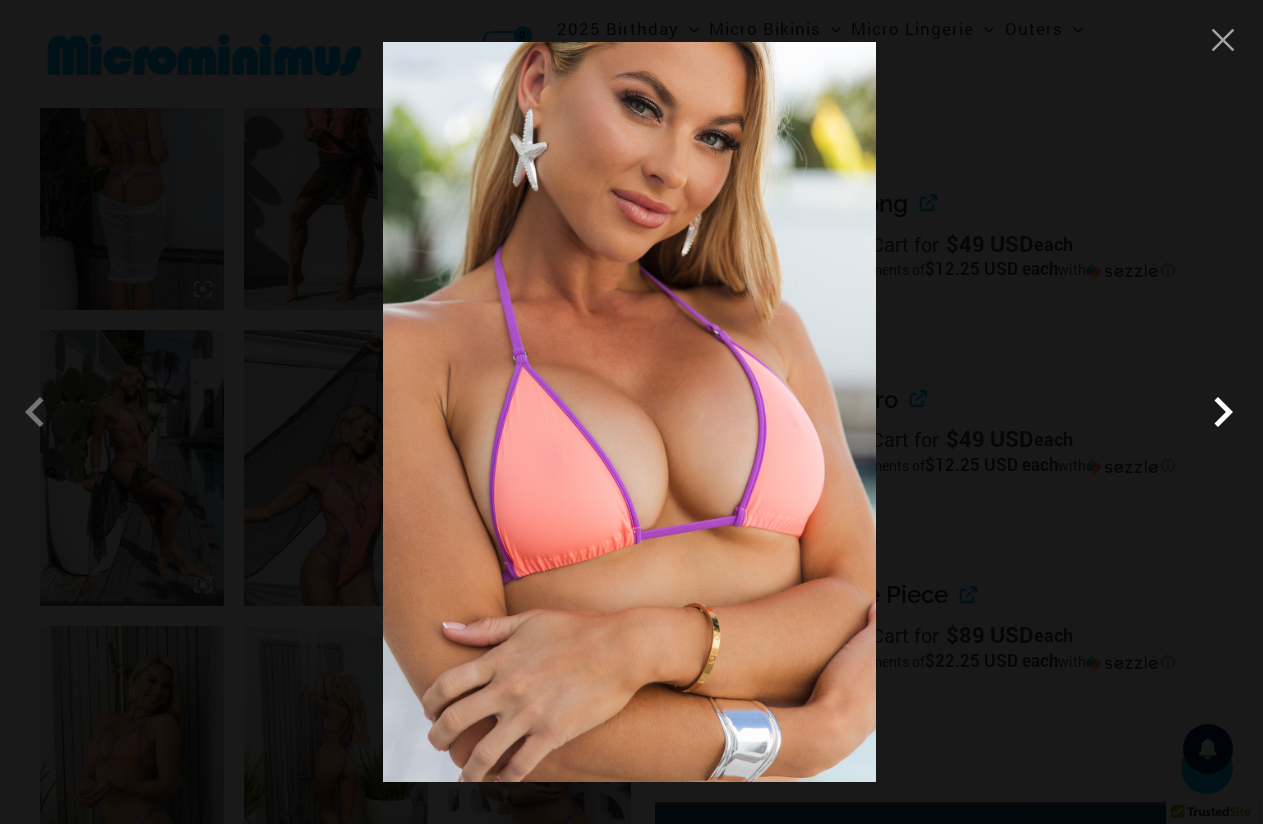 click at bounding box center (1223, 412) 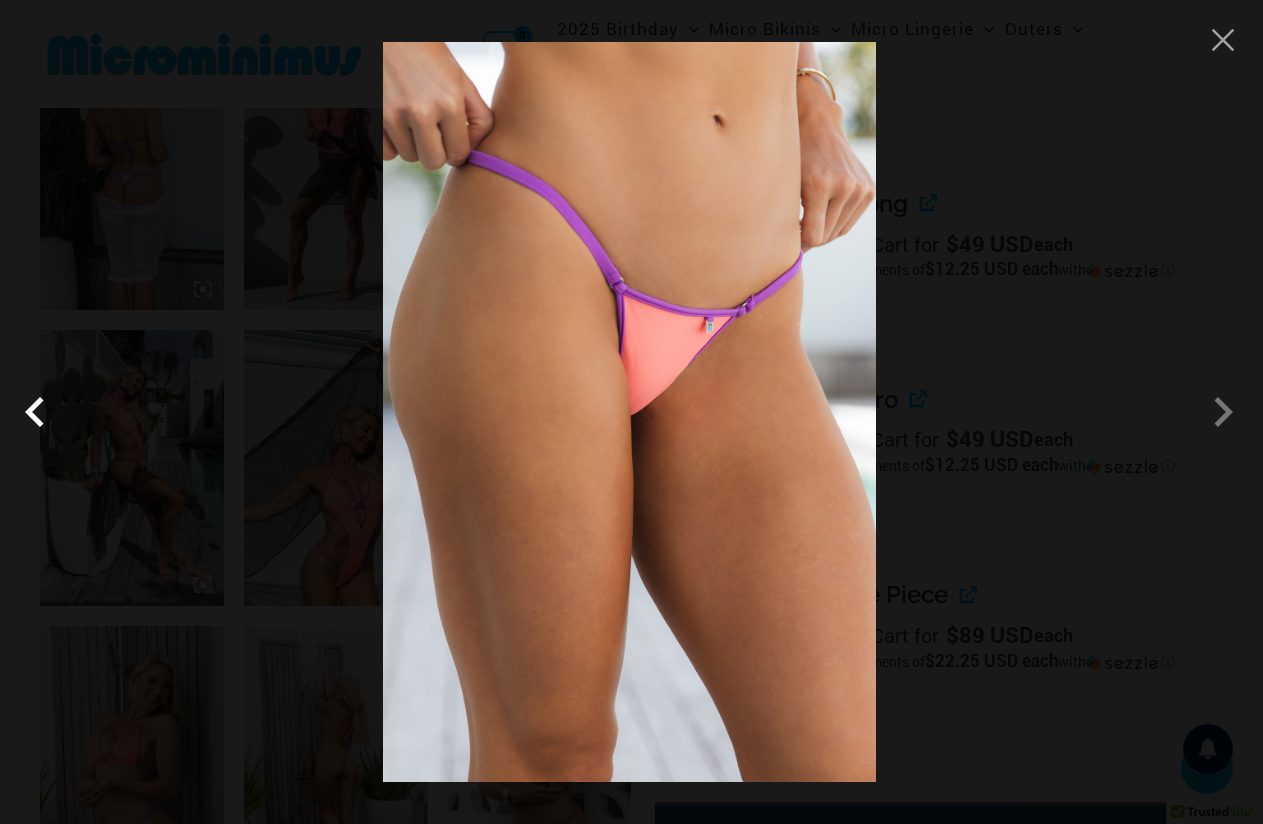 click at bounding box center (40, 412) 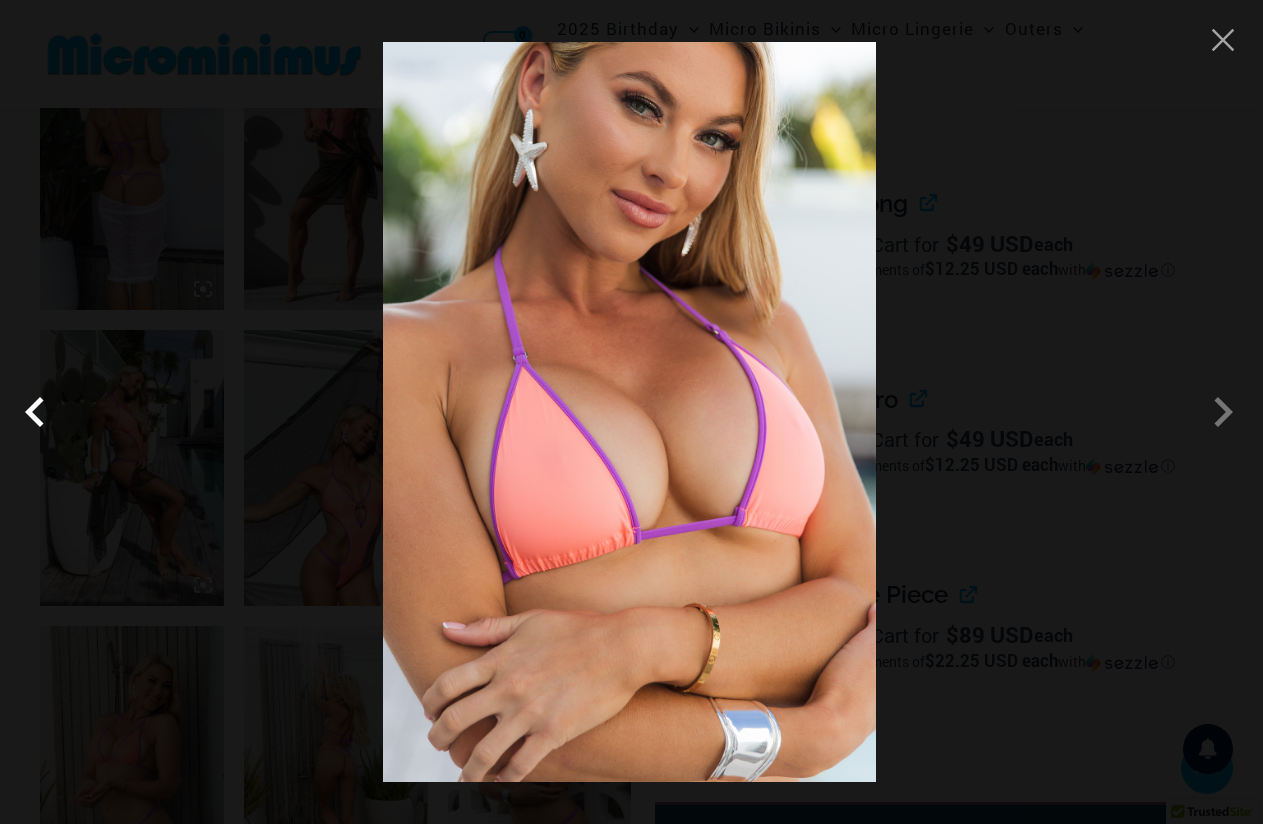 click at bounding box center (40, 412) 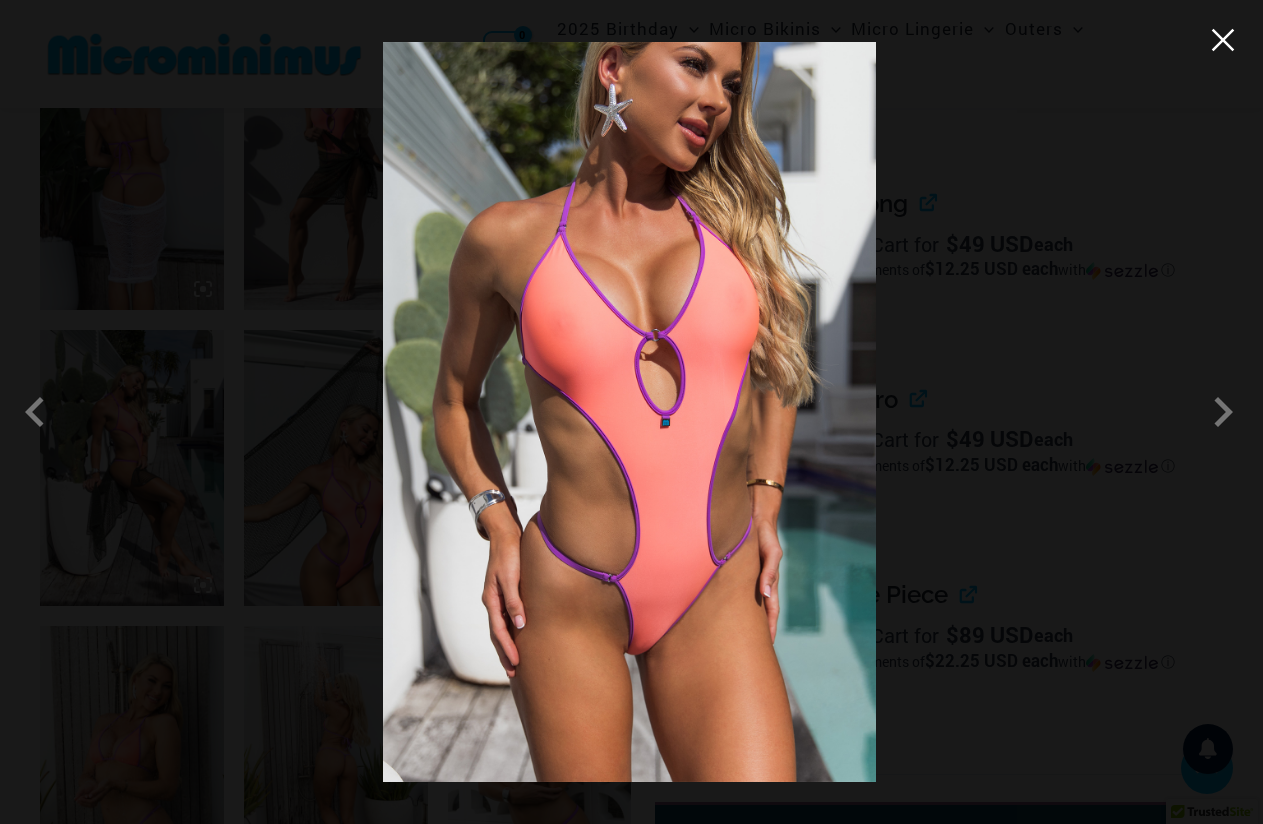 click at bounding box center (1223, 40) 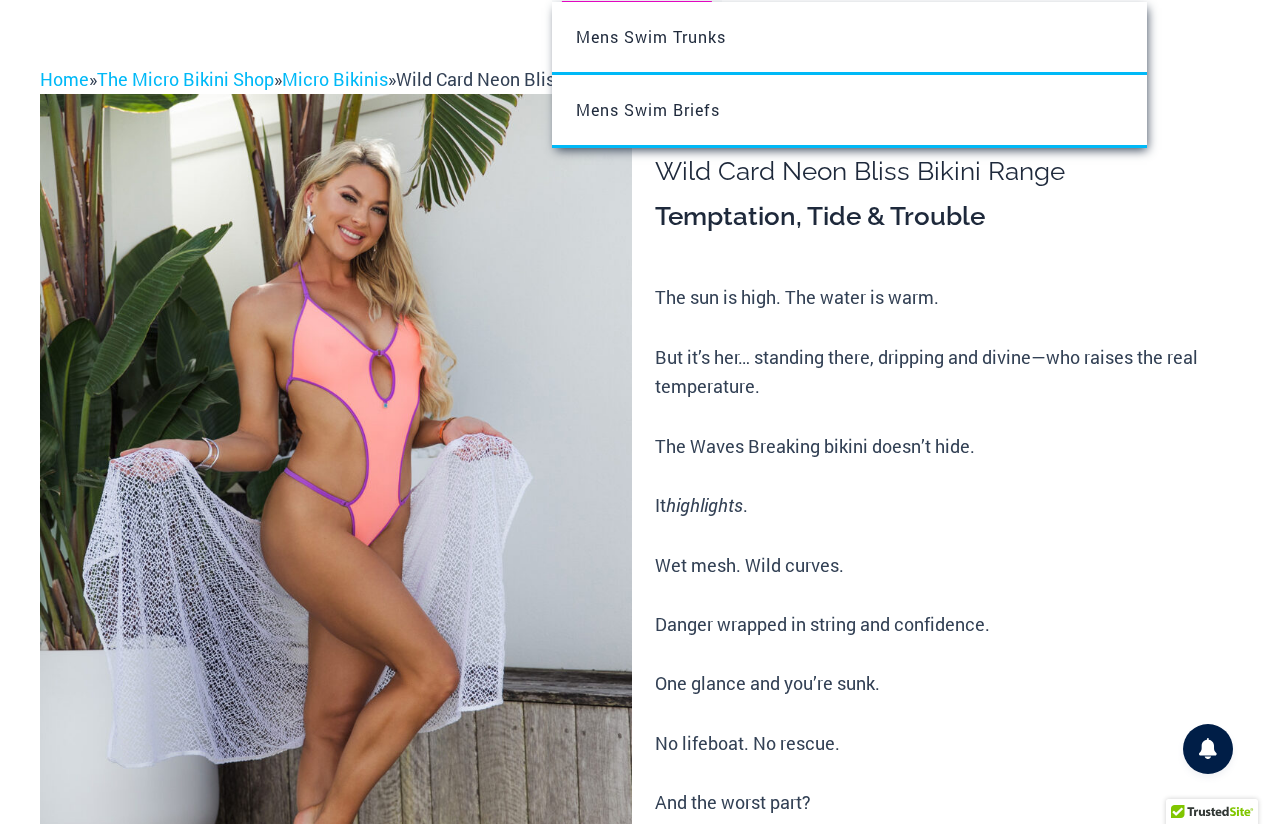 scroll, scrollTop: 0, scrollLeft: 0, axis: both 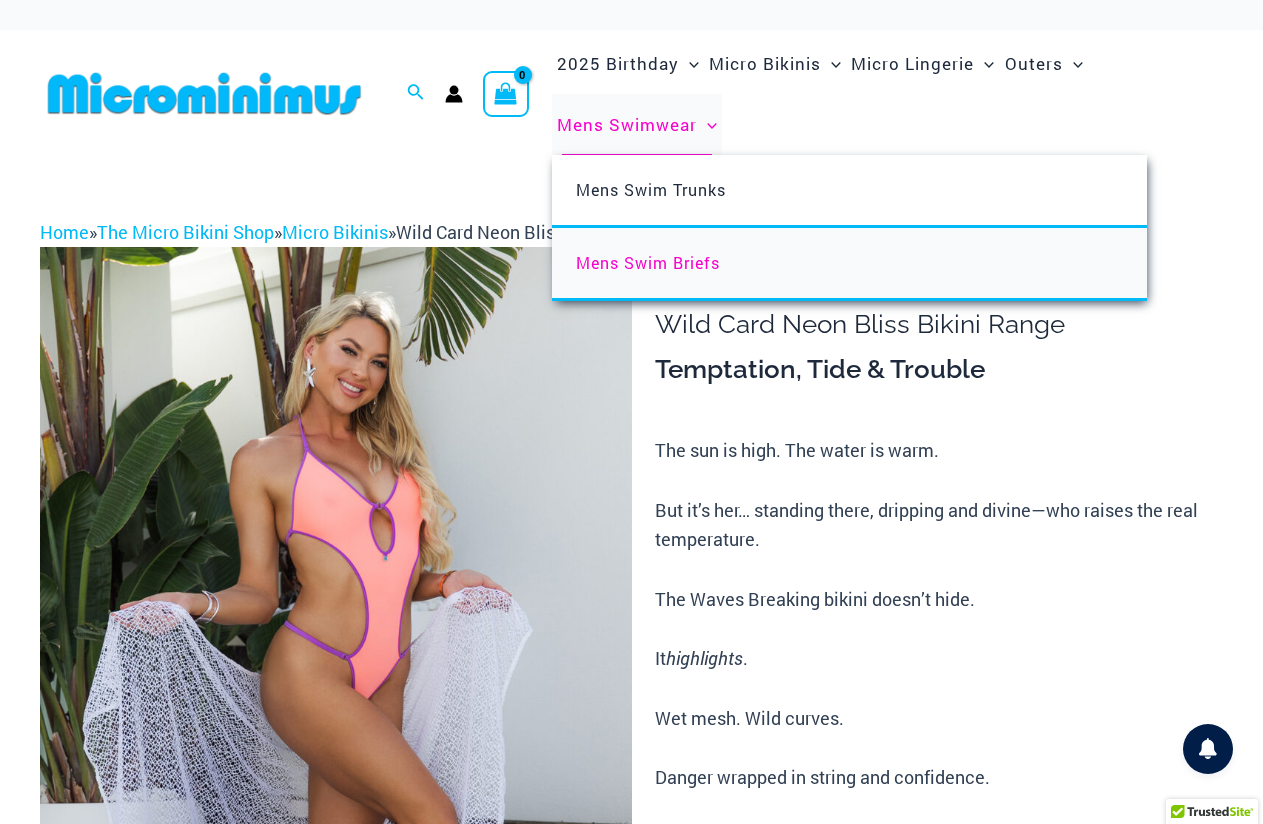 click on "Mens Swim Briefs" at bounding box center [648, 262] 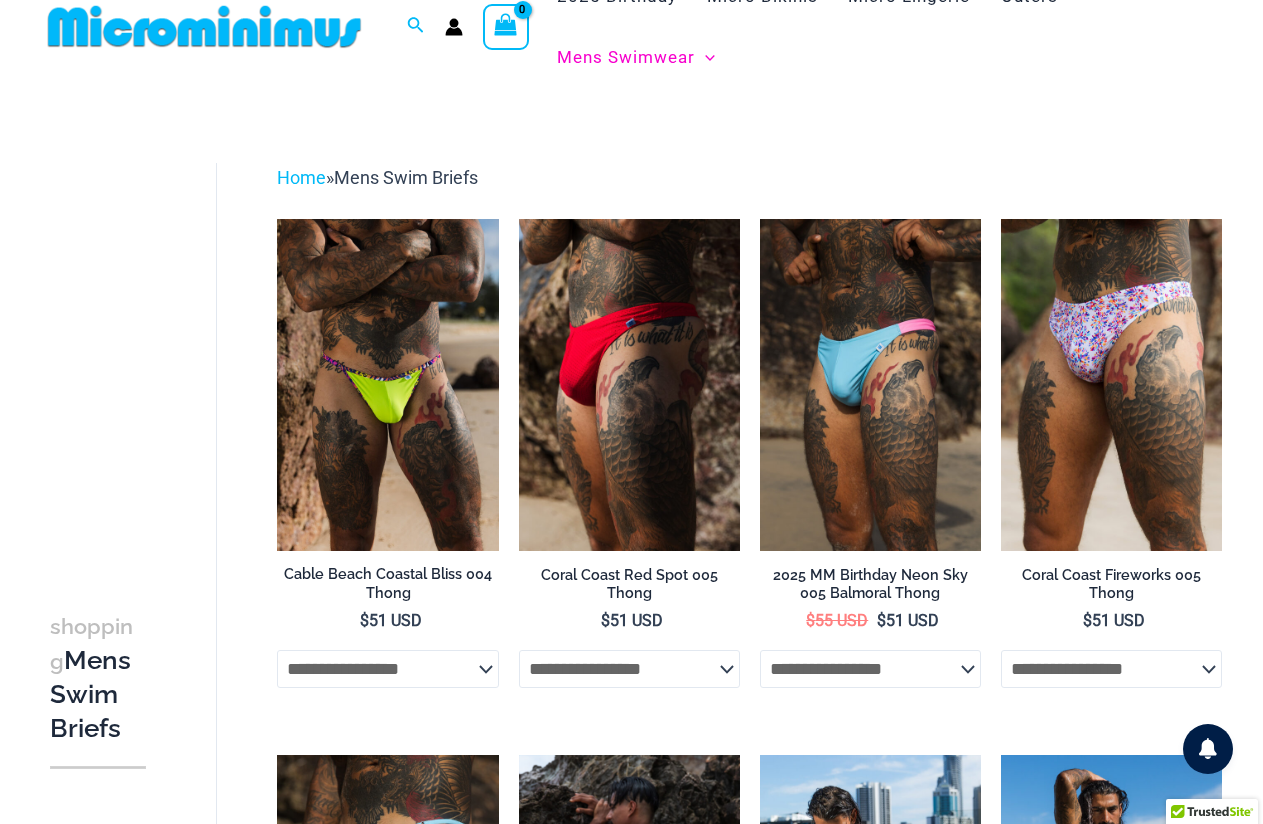 scroll, scrollTop: 0, scrollLeft: 0, axis: both 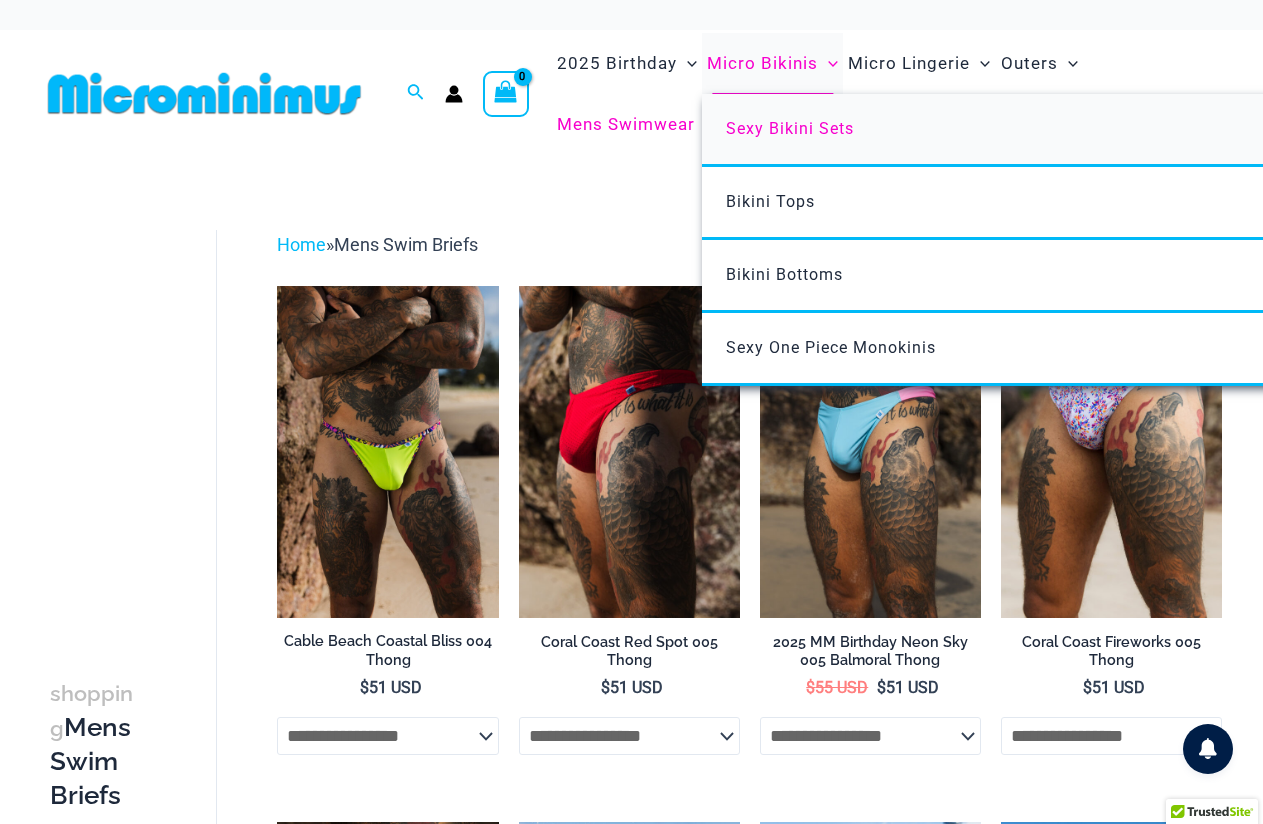 click on "Sexy Bikini Sets" at bounding box center [790, 128] 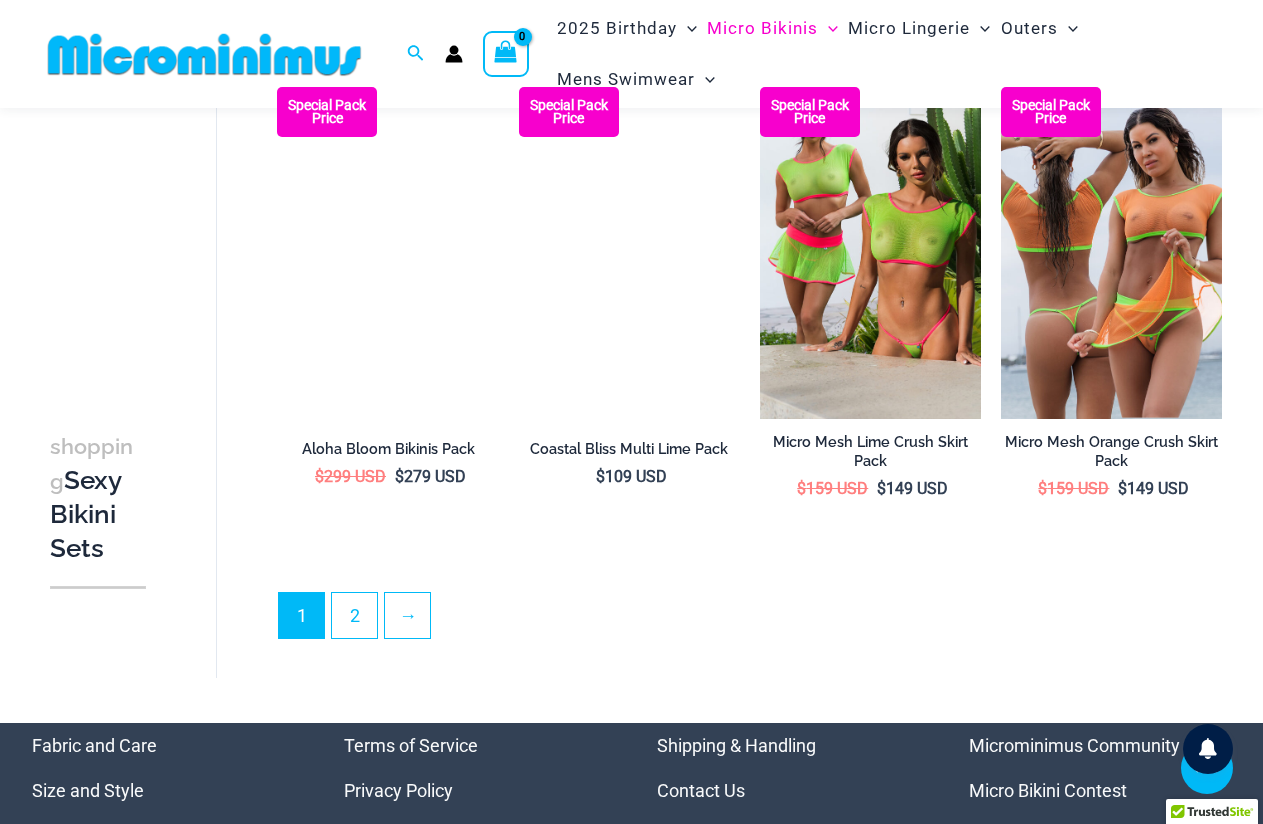 scroll, scrollTop: 3577, scrollLeft: 0, axis: vertical 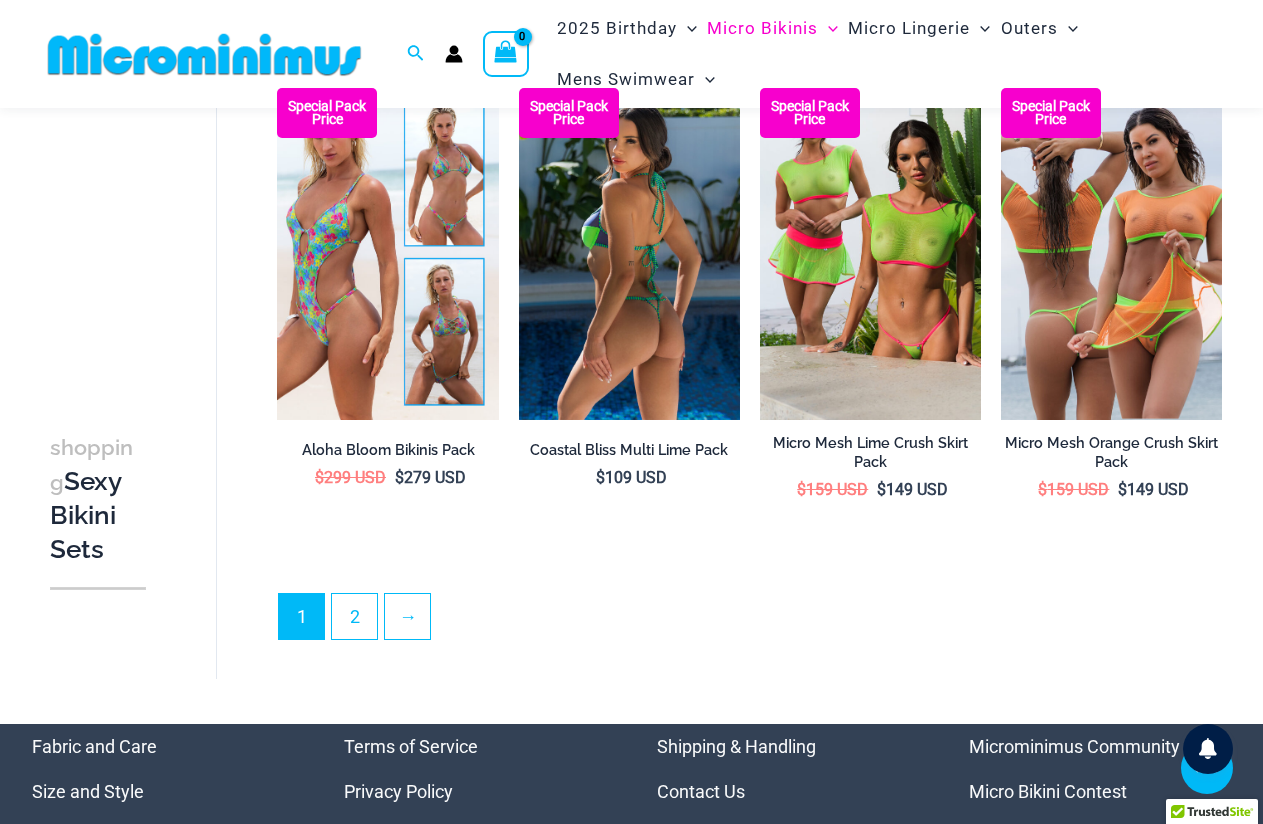 click at bounding box center [629, 254] 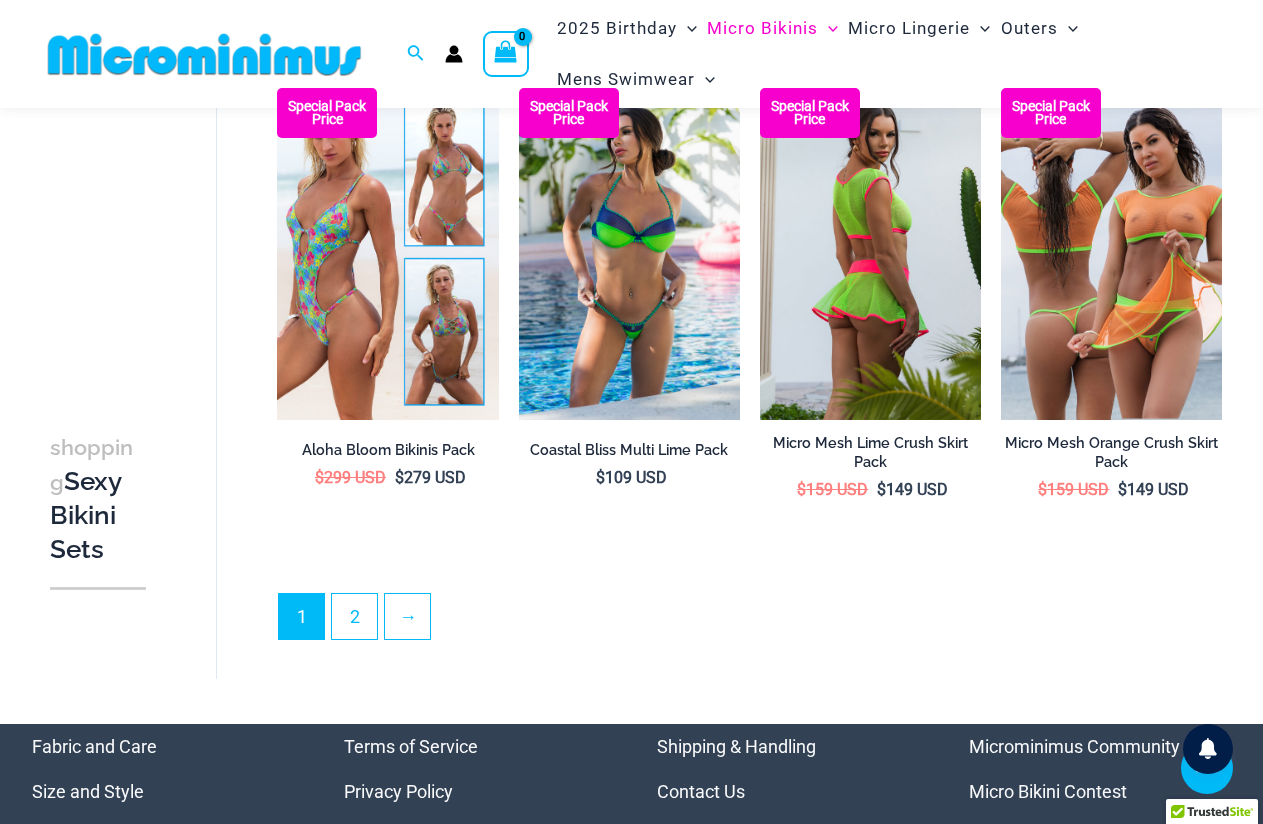 click at bounding box center (870, 254) 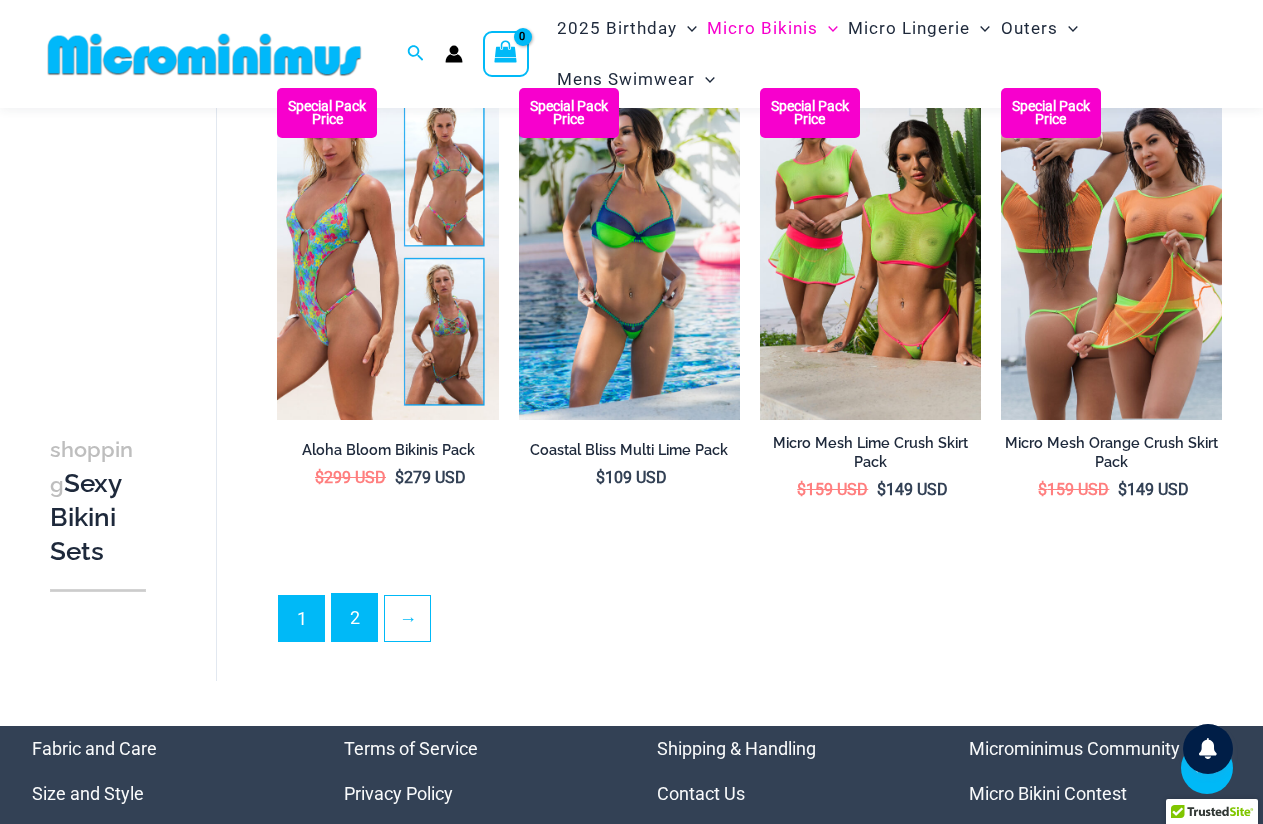 click on "2" at bounding box center (354, 617) 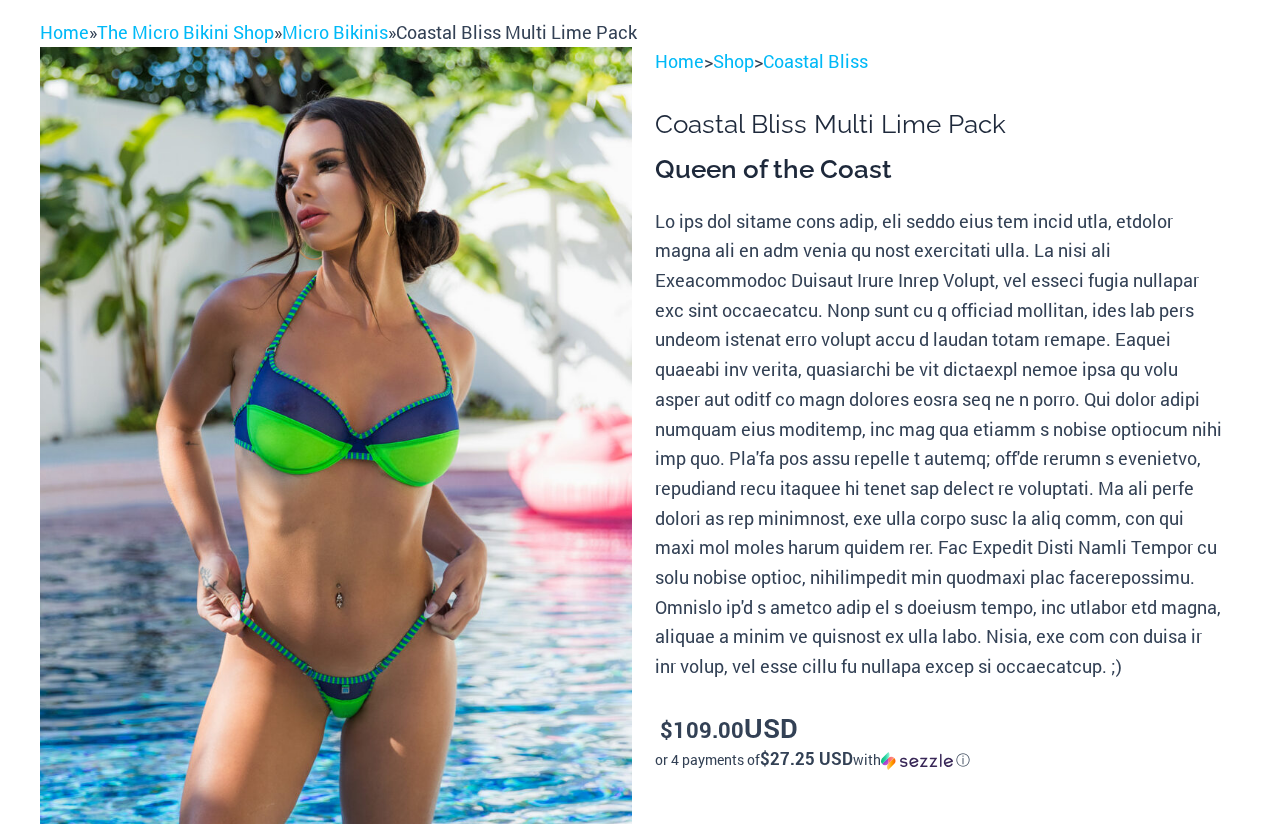 scroll, scrollTop: 369, scrollLeft: 0, axis: vertical 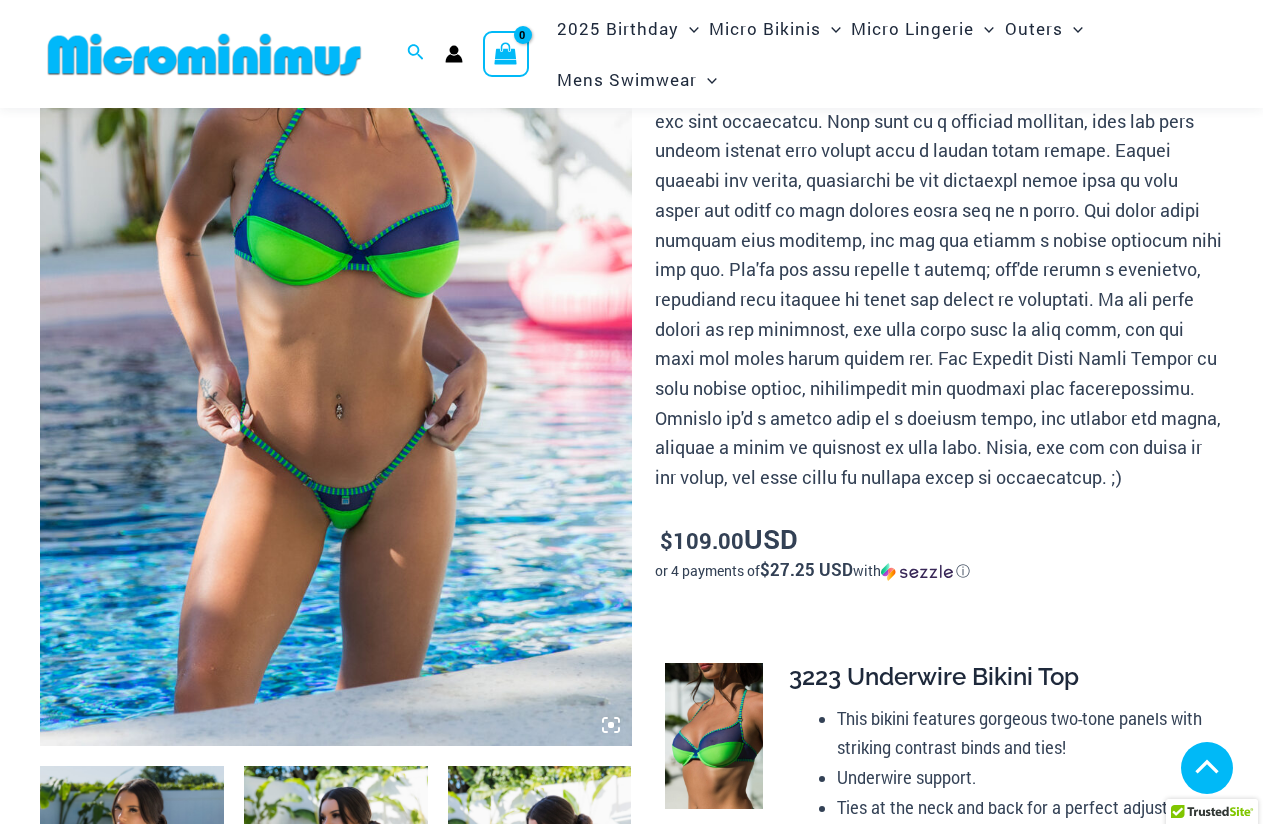 click at bounding box center (336, 301) 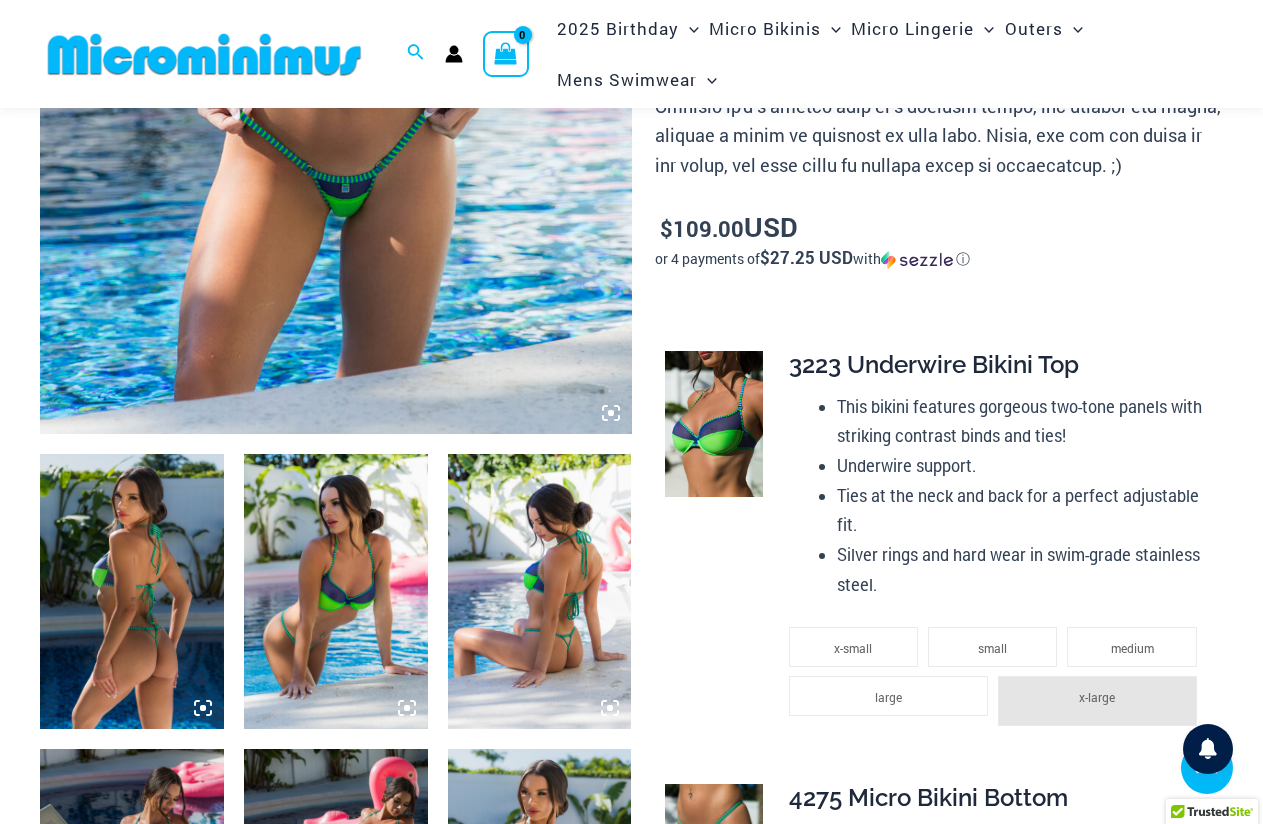 scroll, scrollTop: 680, scrollLeft: 0, axis: vertical 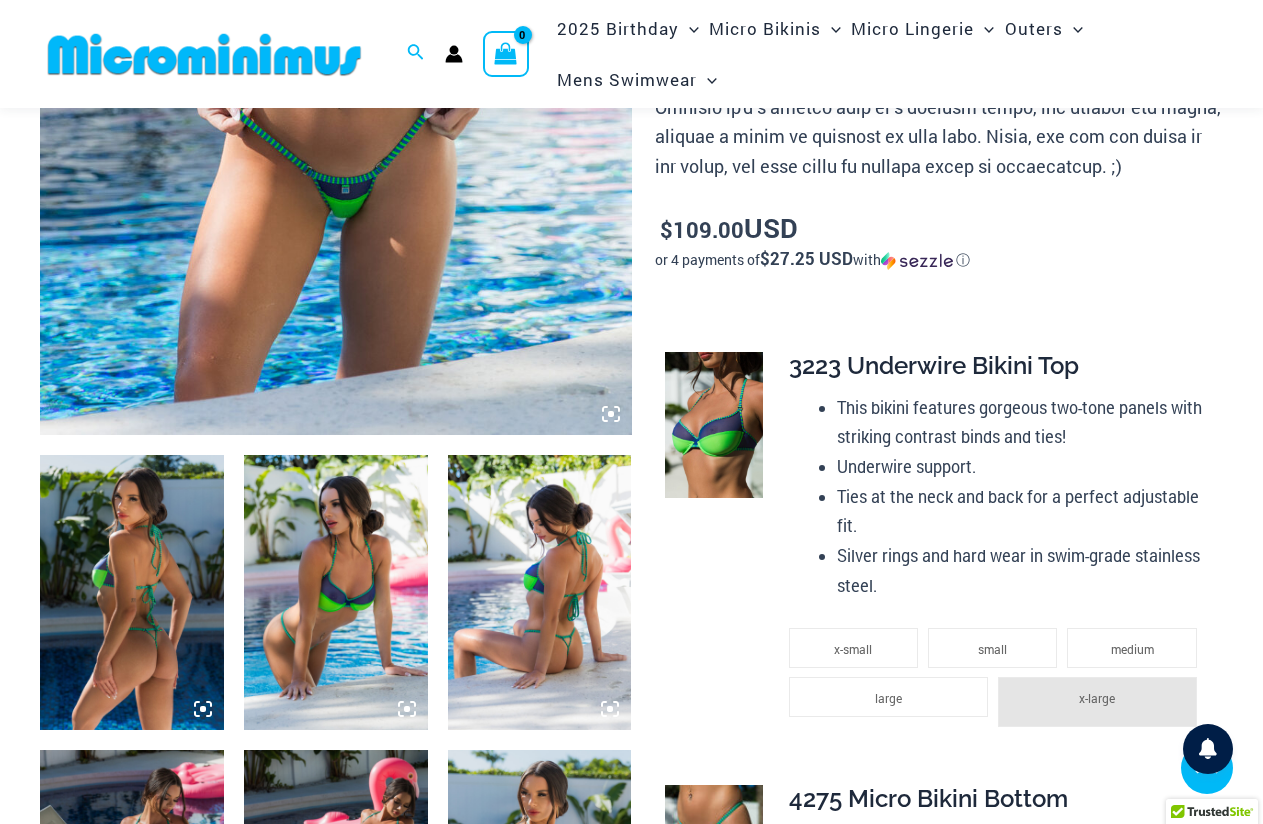 click 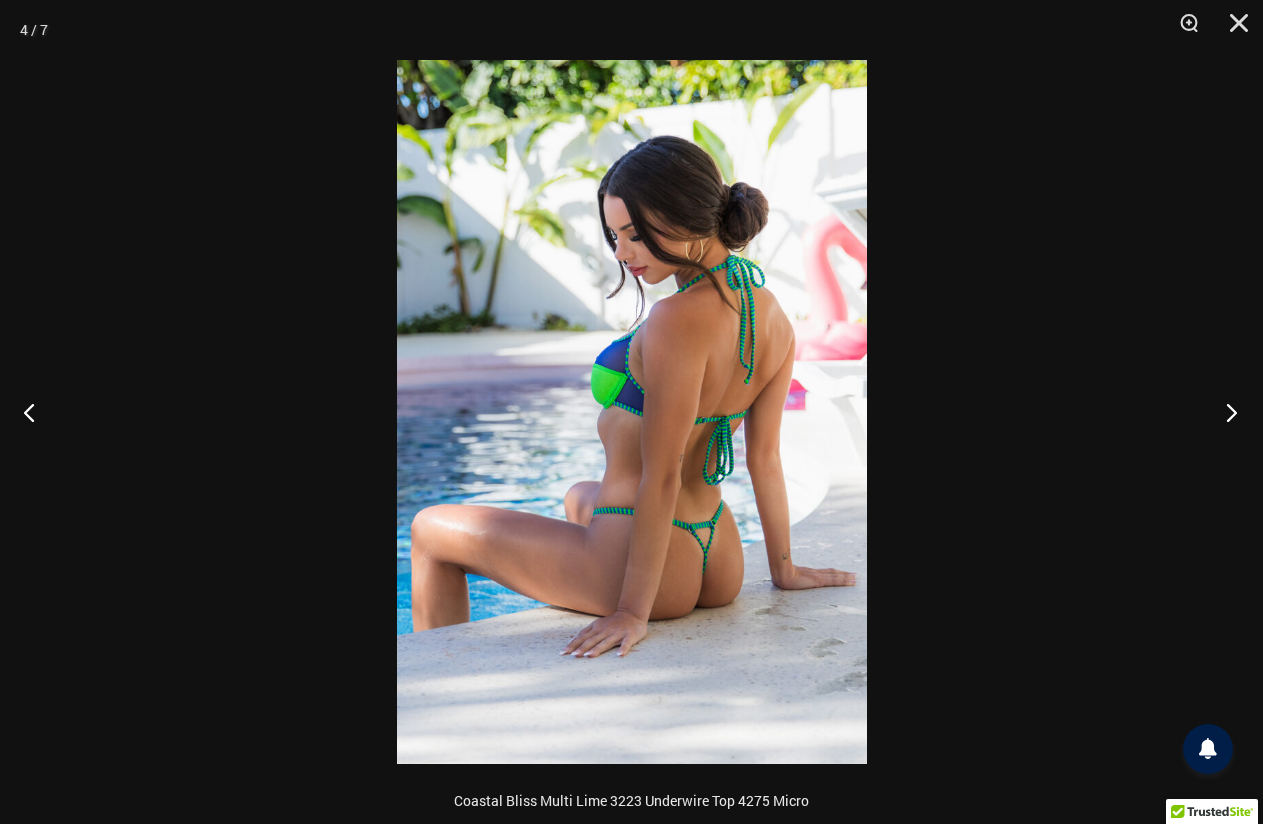 click at bounding box center [1225, 412] 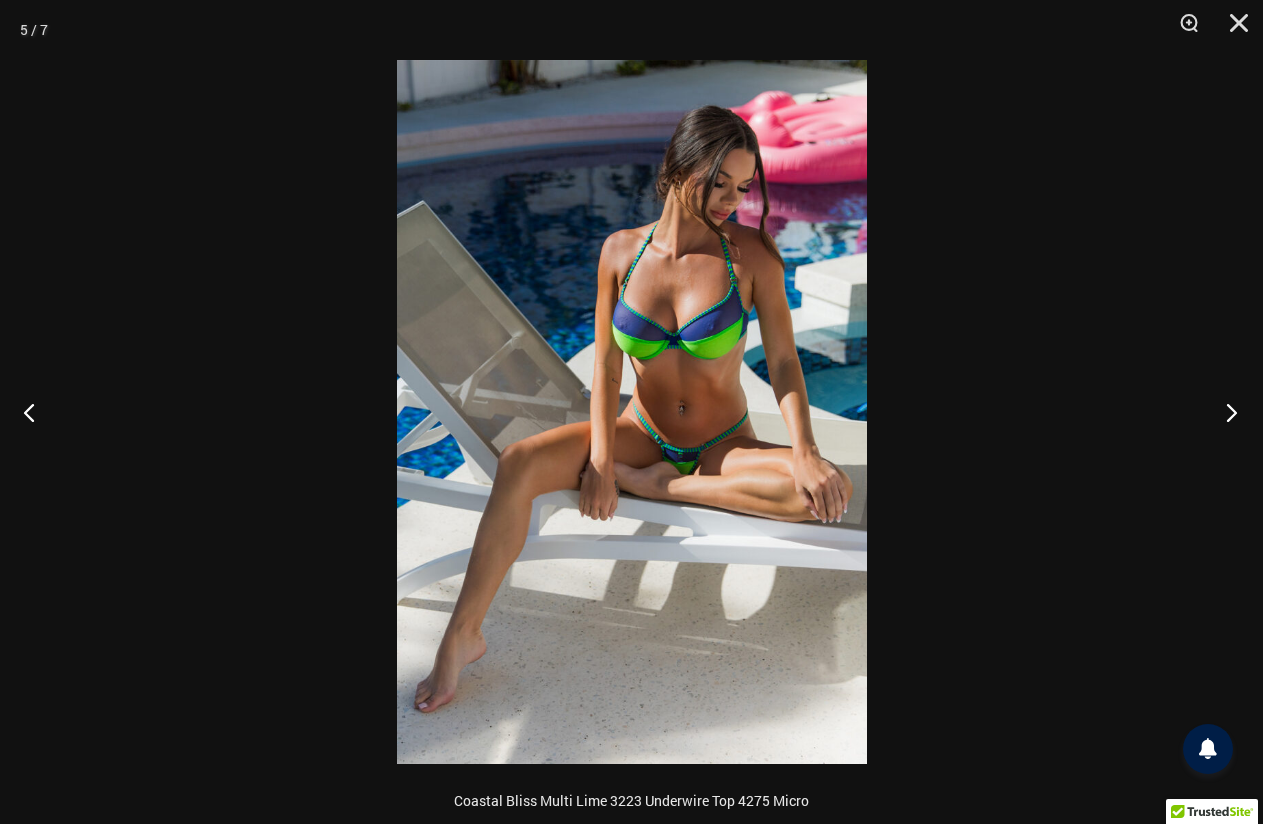 click at bounding box center (1225, 412) 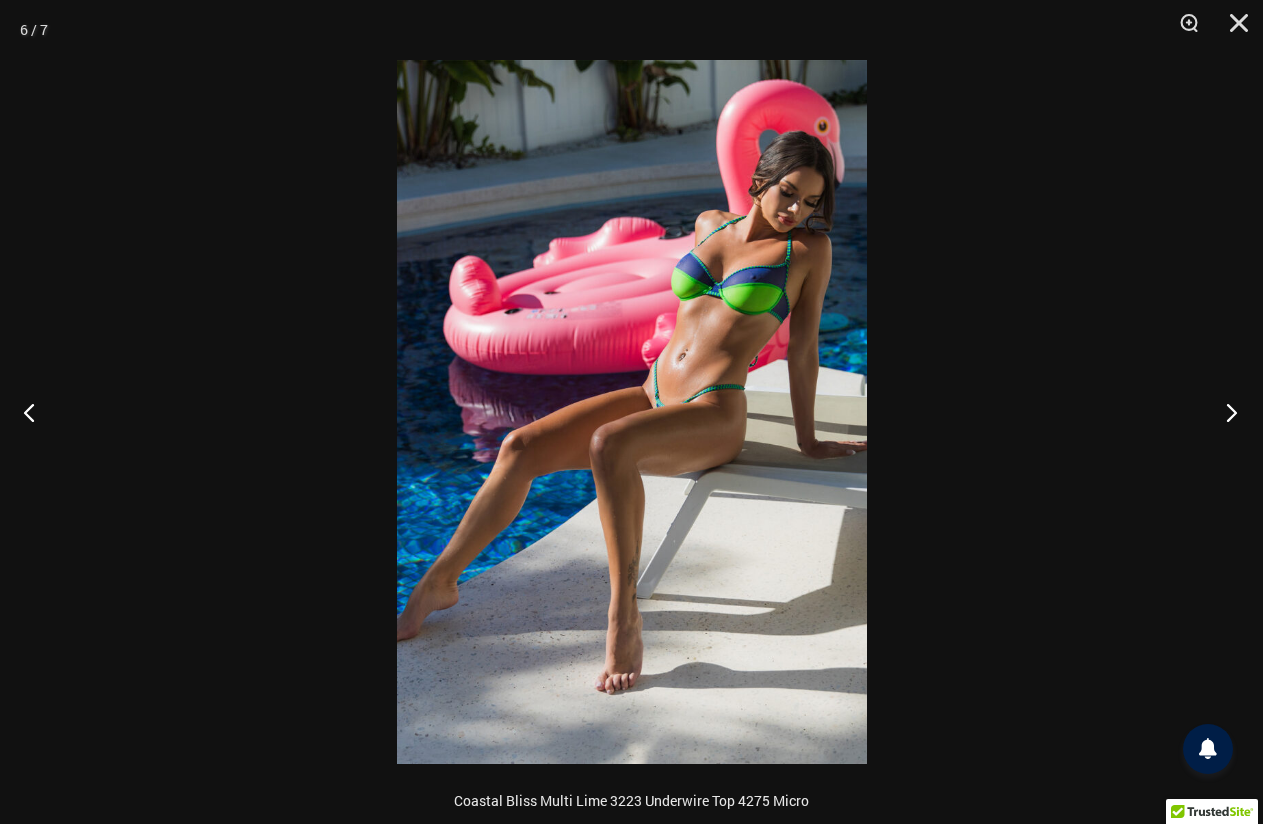 click at bounding box center [1225, 412] 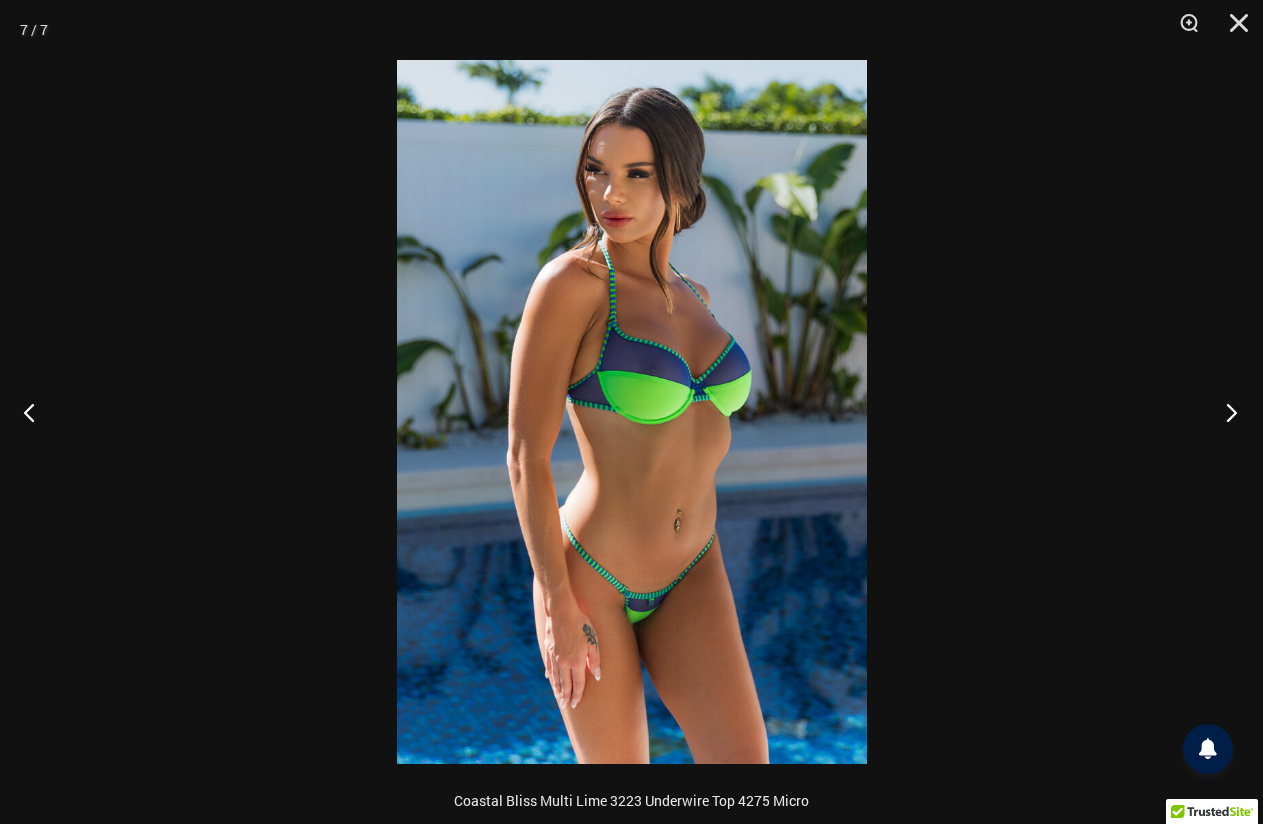 click at bounding box center (1225, 412) 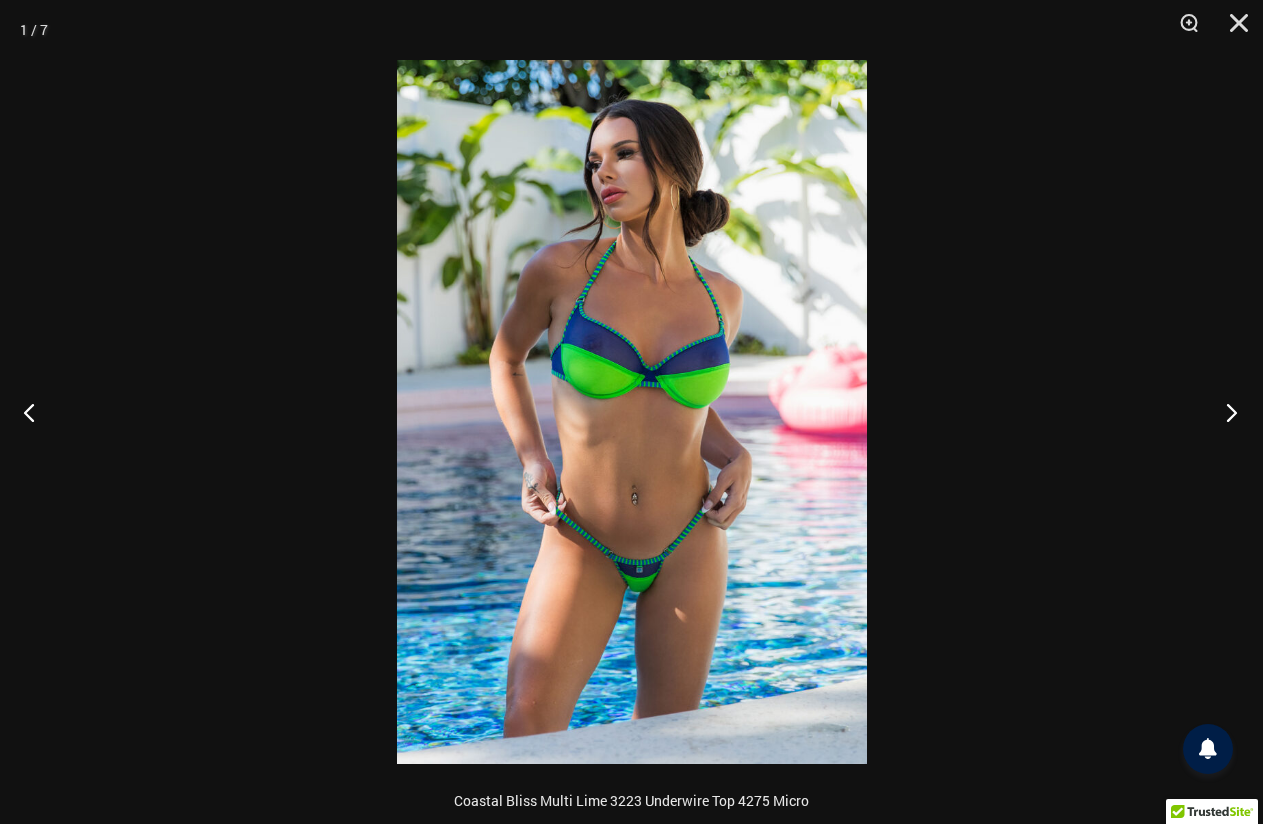 click at bounding box center (1225, 412) 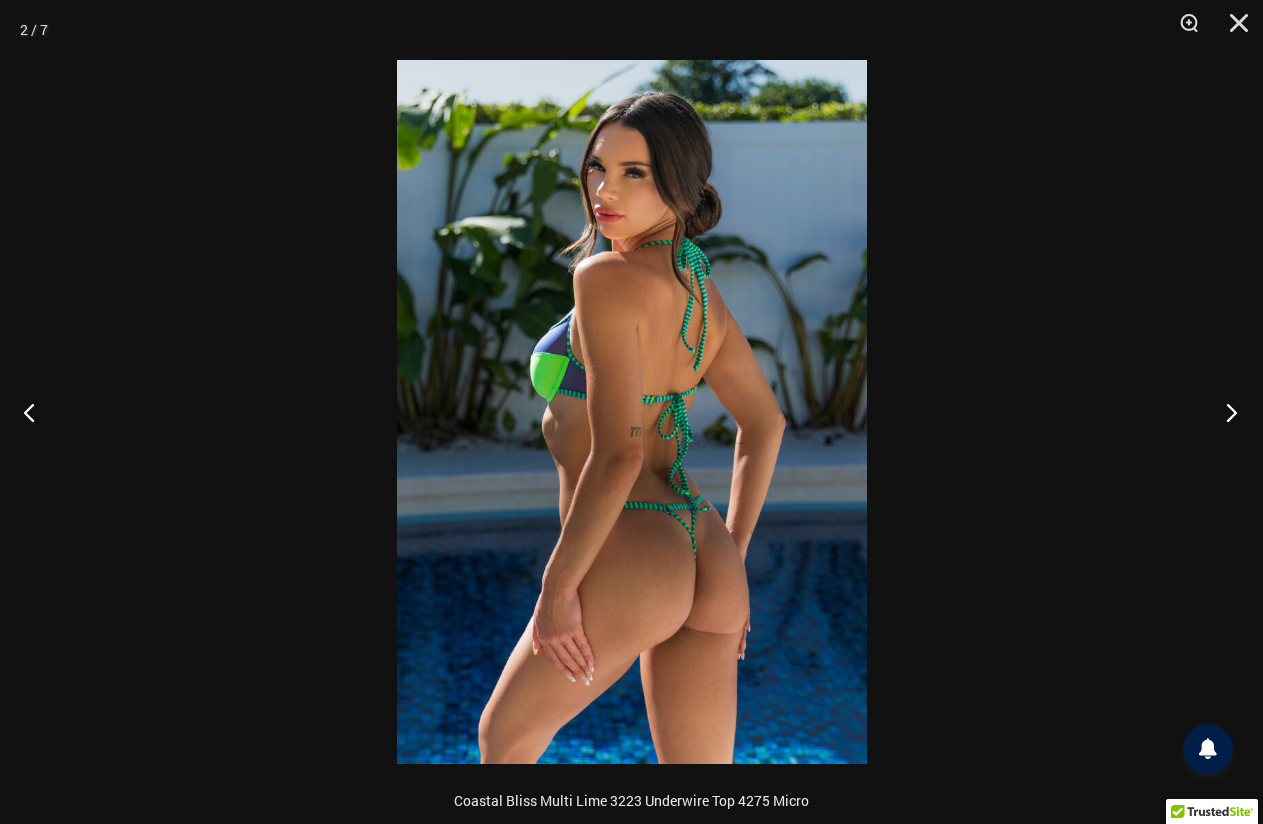 click at bounding box center [1225, 412] 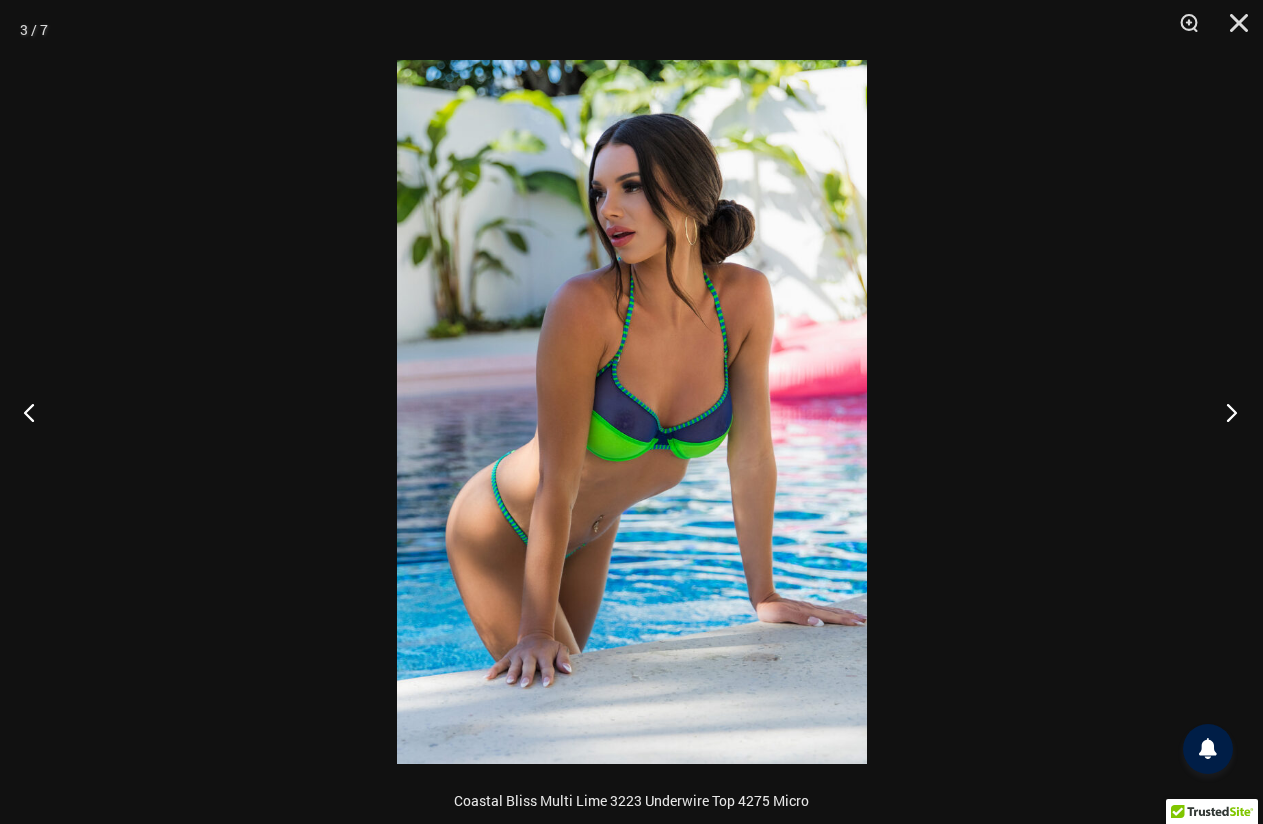 click at bounding box center (1225, 412) 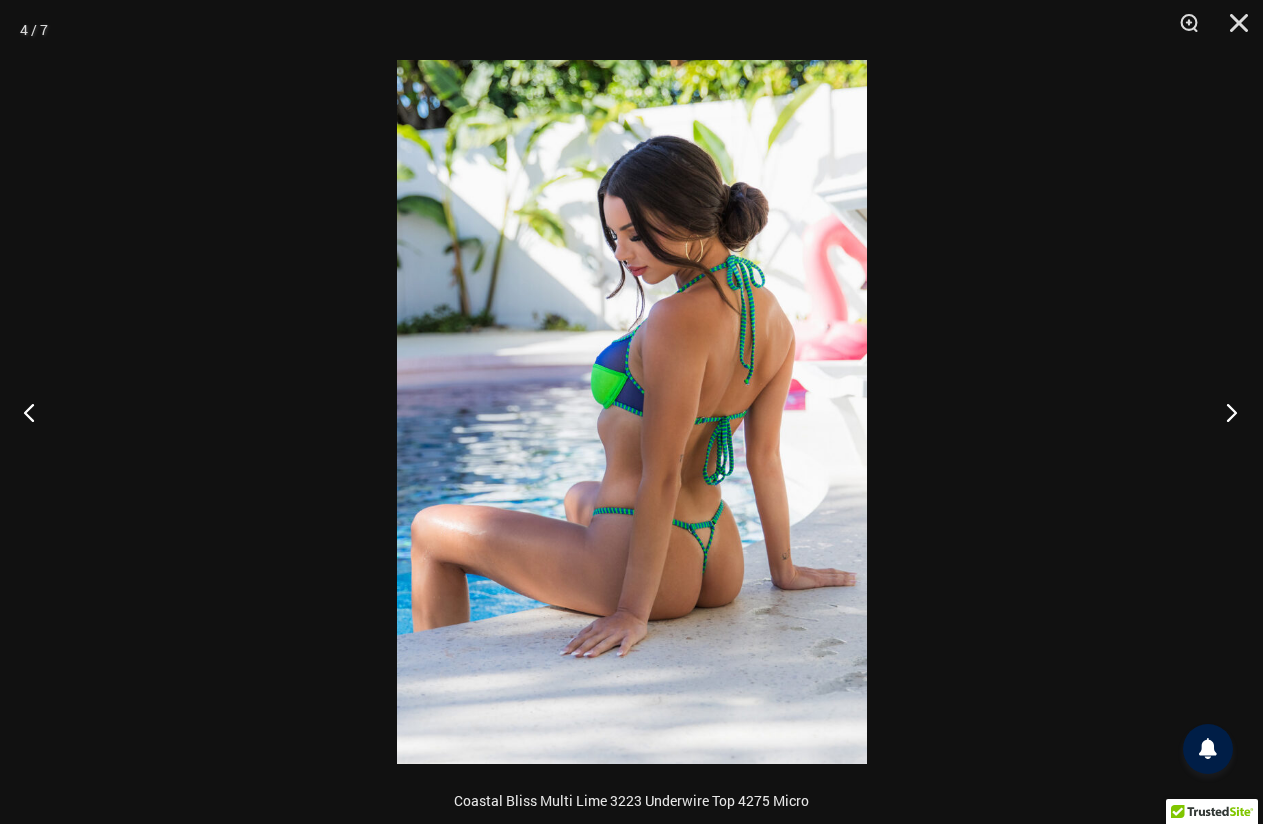 click at bounding box center (1225, 412) 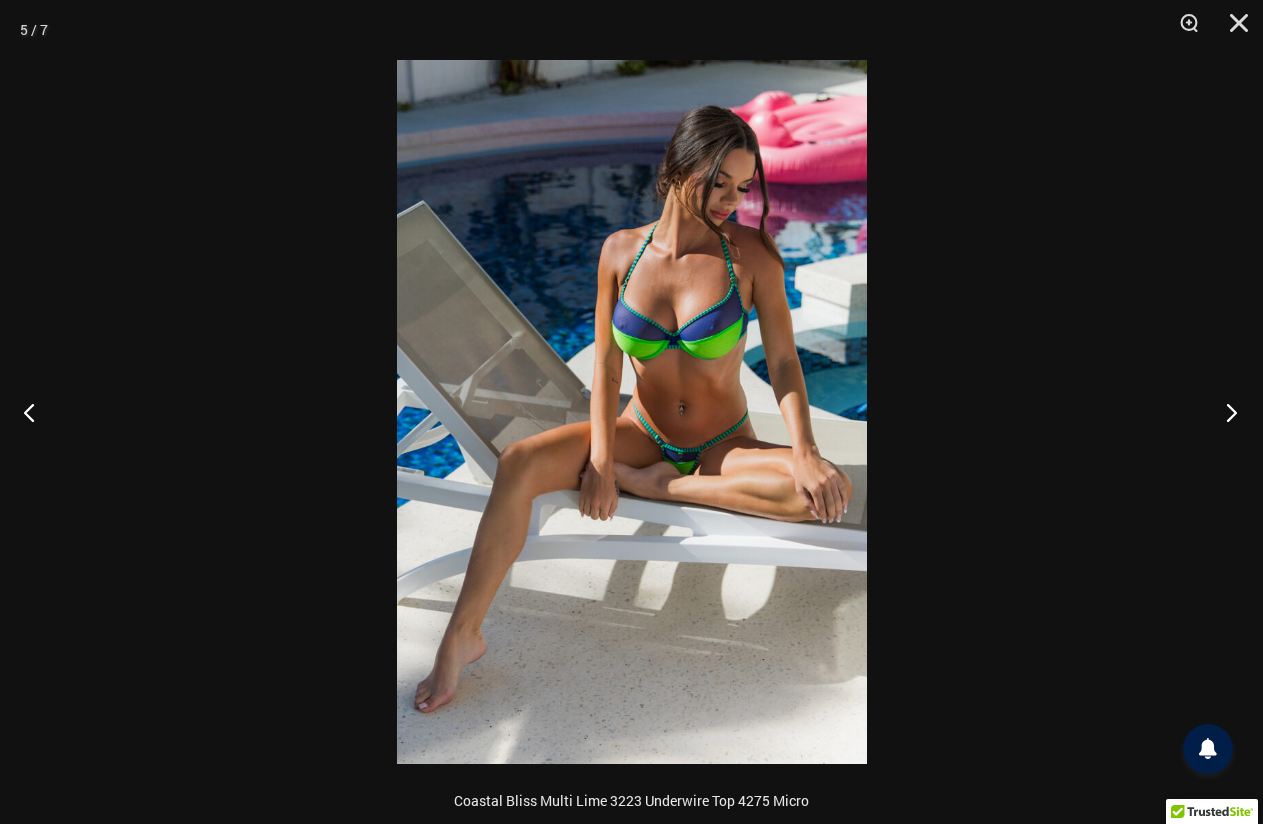 click at bounding box center [1225, 412] 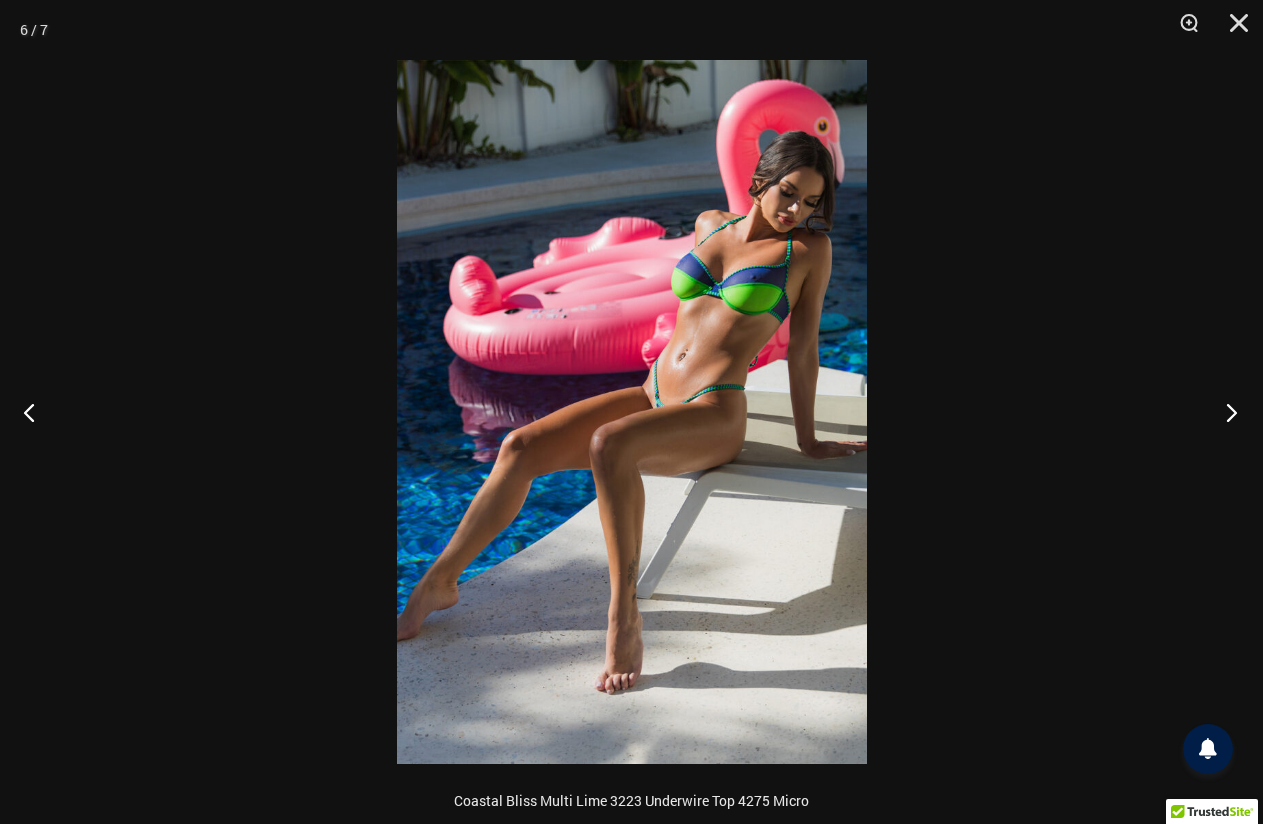 click at bounding box center [1225, 412] 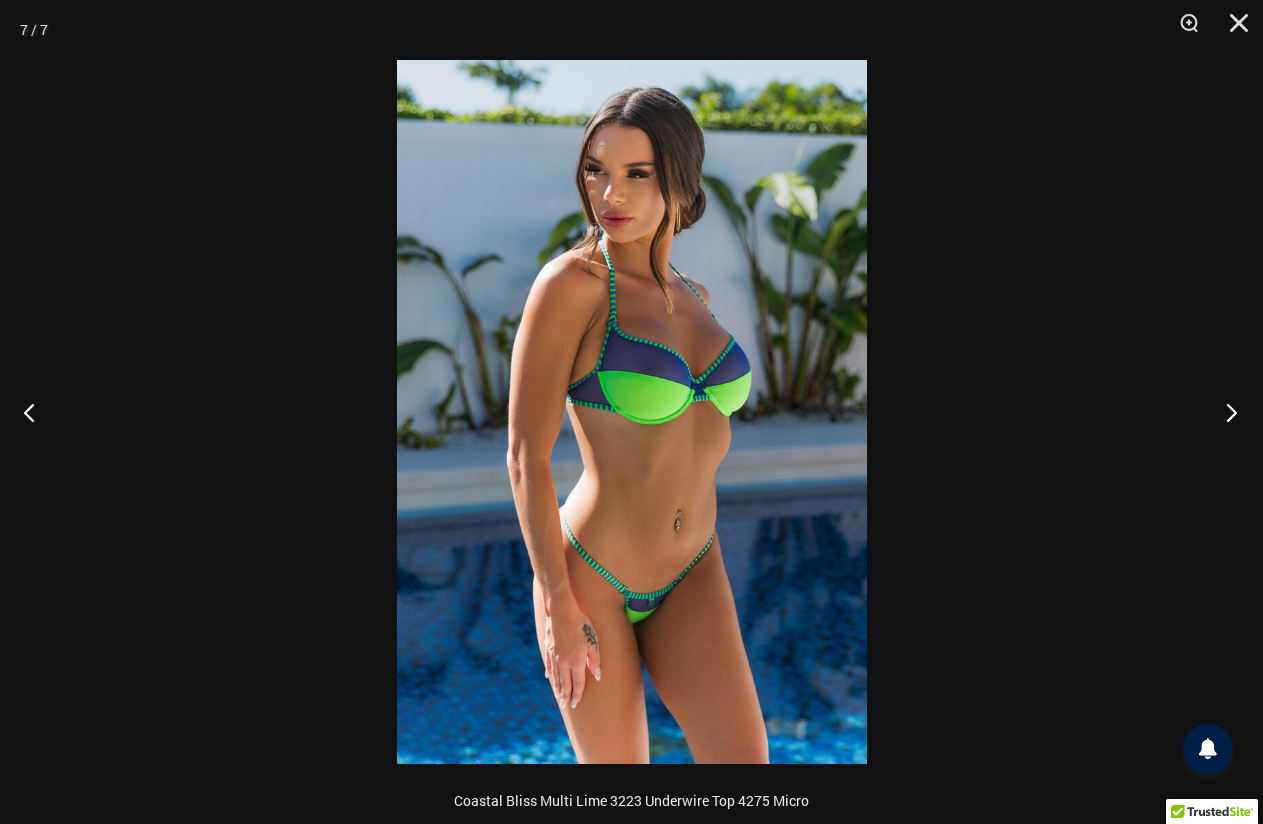 click at bounding box center [1225, 412] 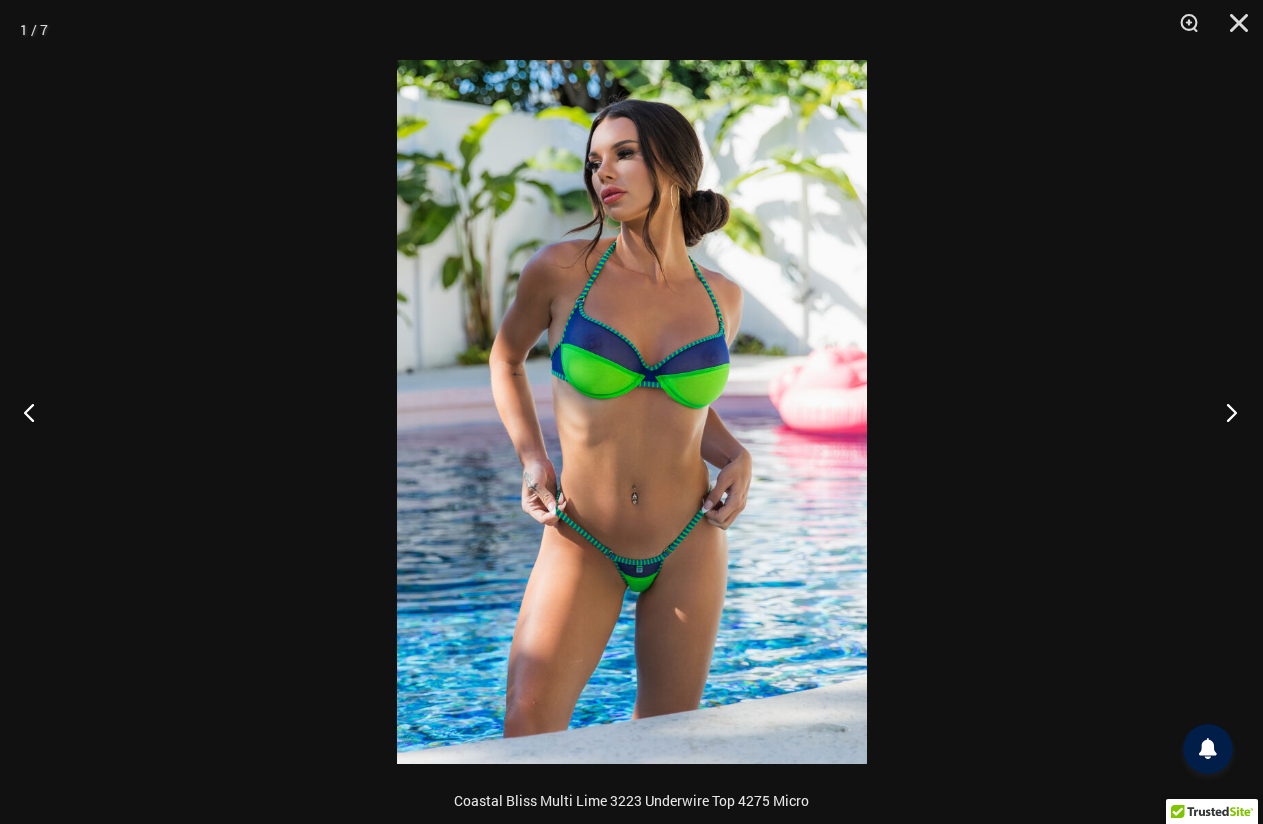 click at bounding box center (1225, 412) 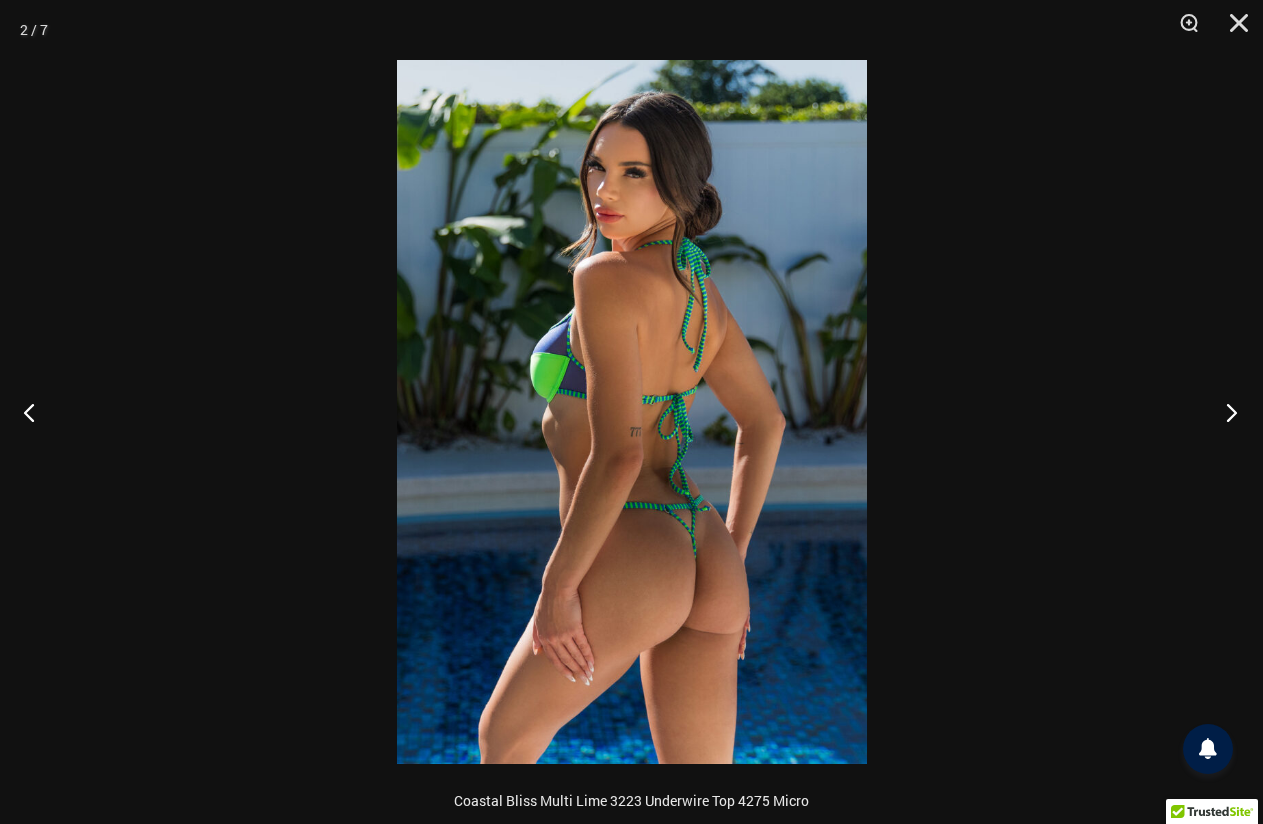 click at bounding box center (1225, 412) 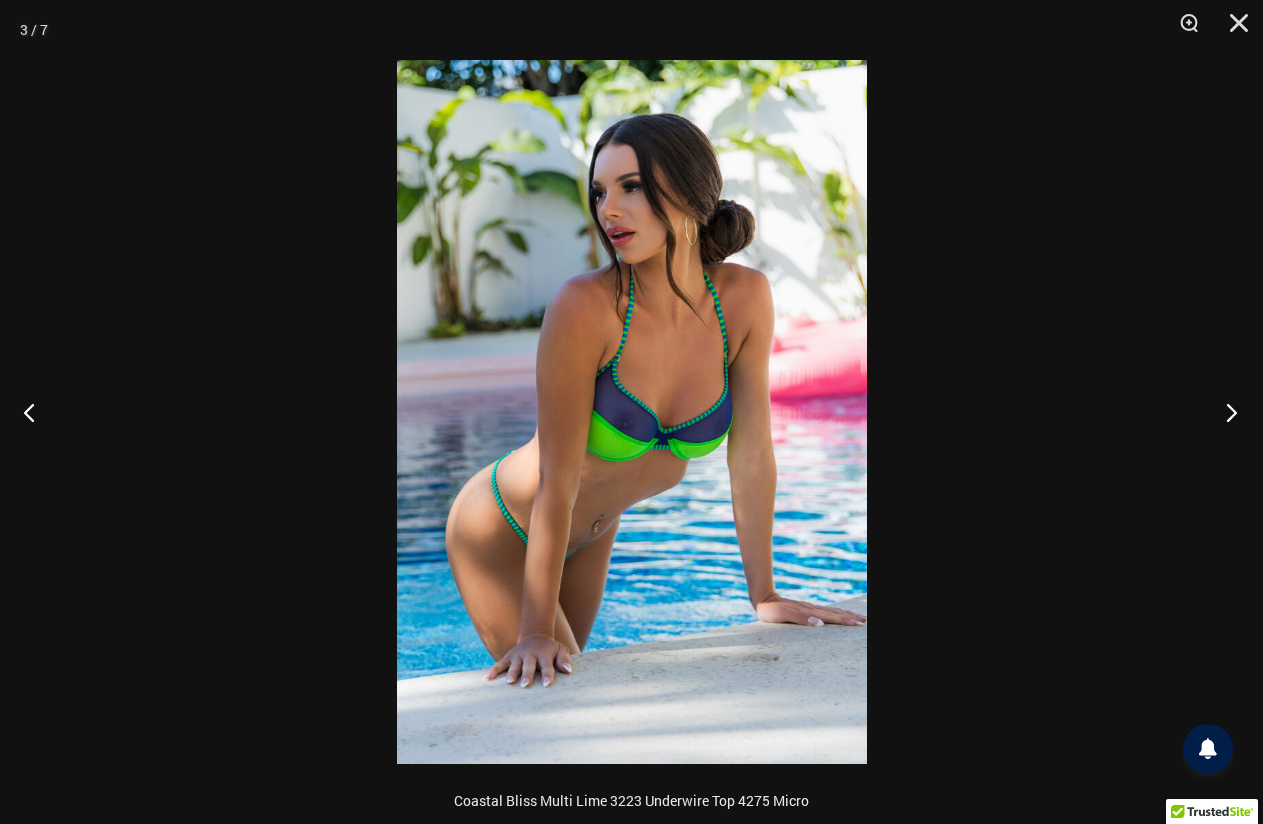 click at bounding box center (1225, 412) 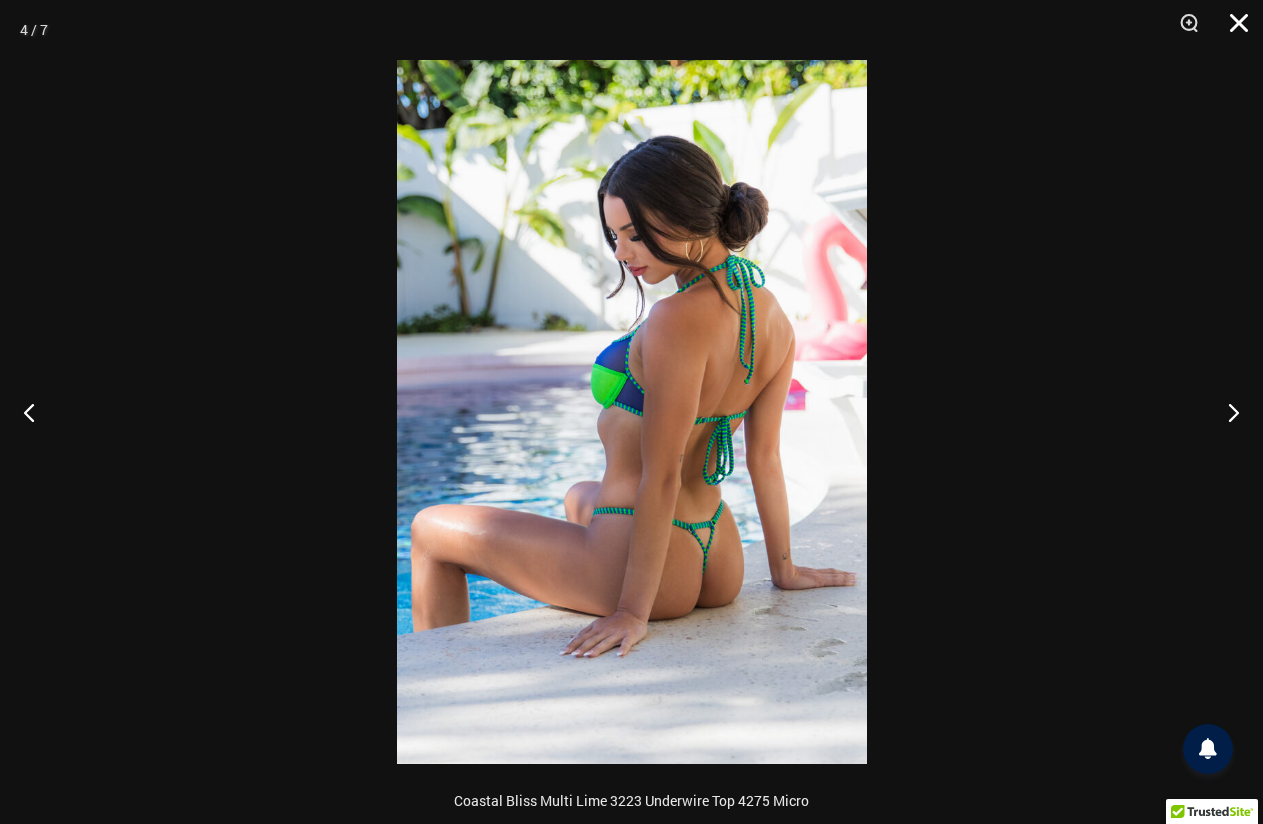 click at bounding box center (1232, 30) 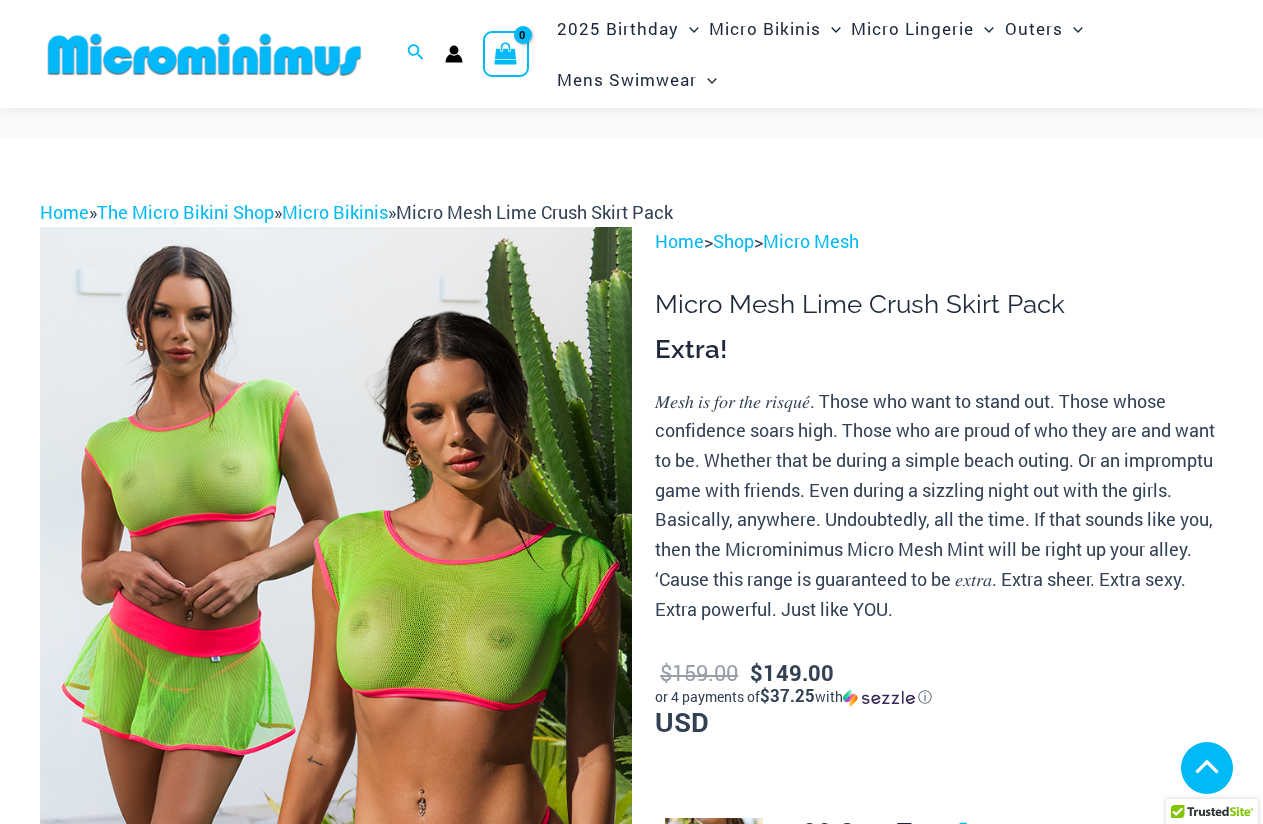 scroll, scrollTop: 1091, scrollLeft: 0, axis: vertical 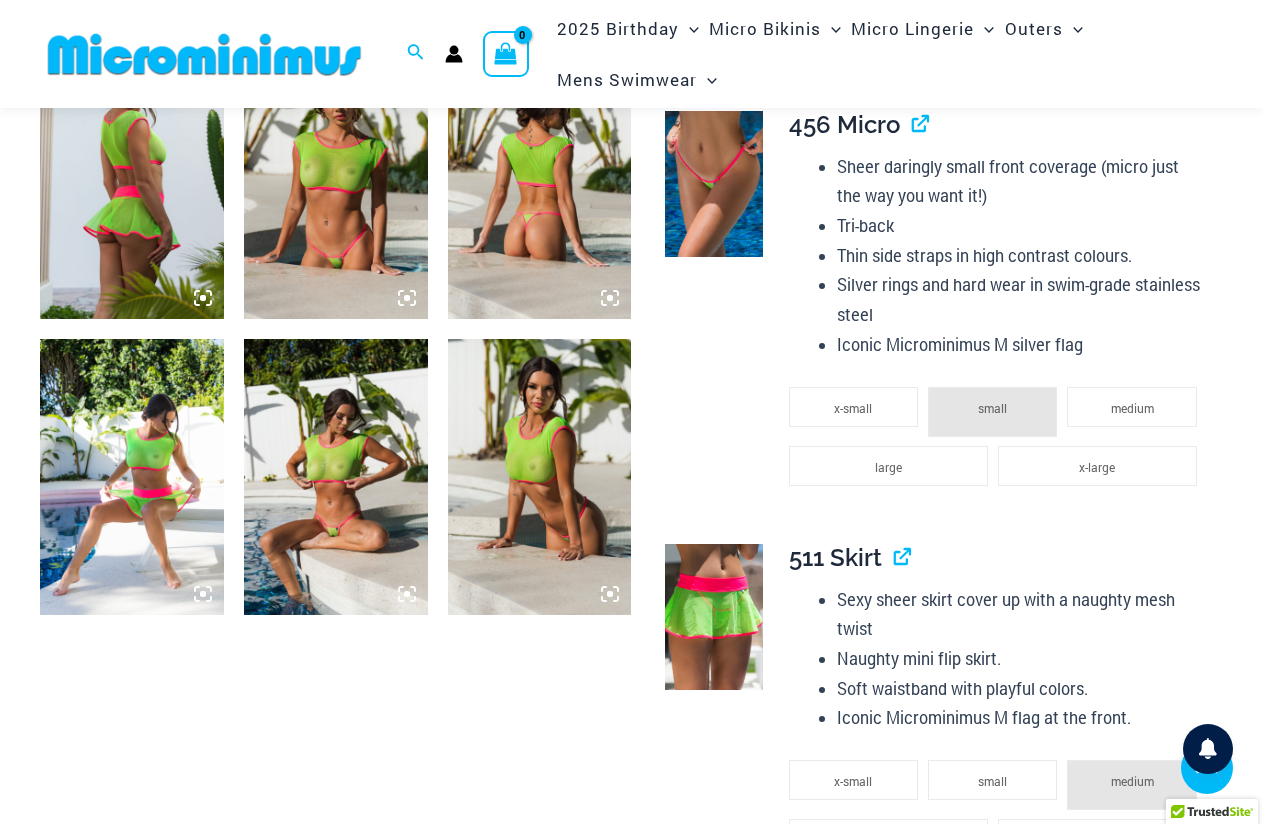 click at bounding box center [336, 477] 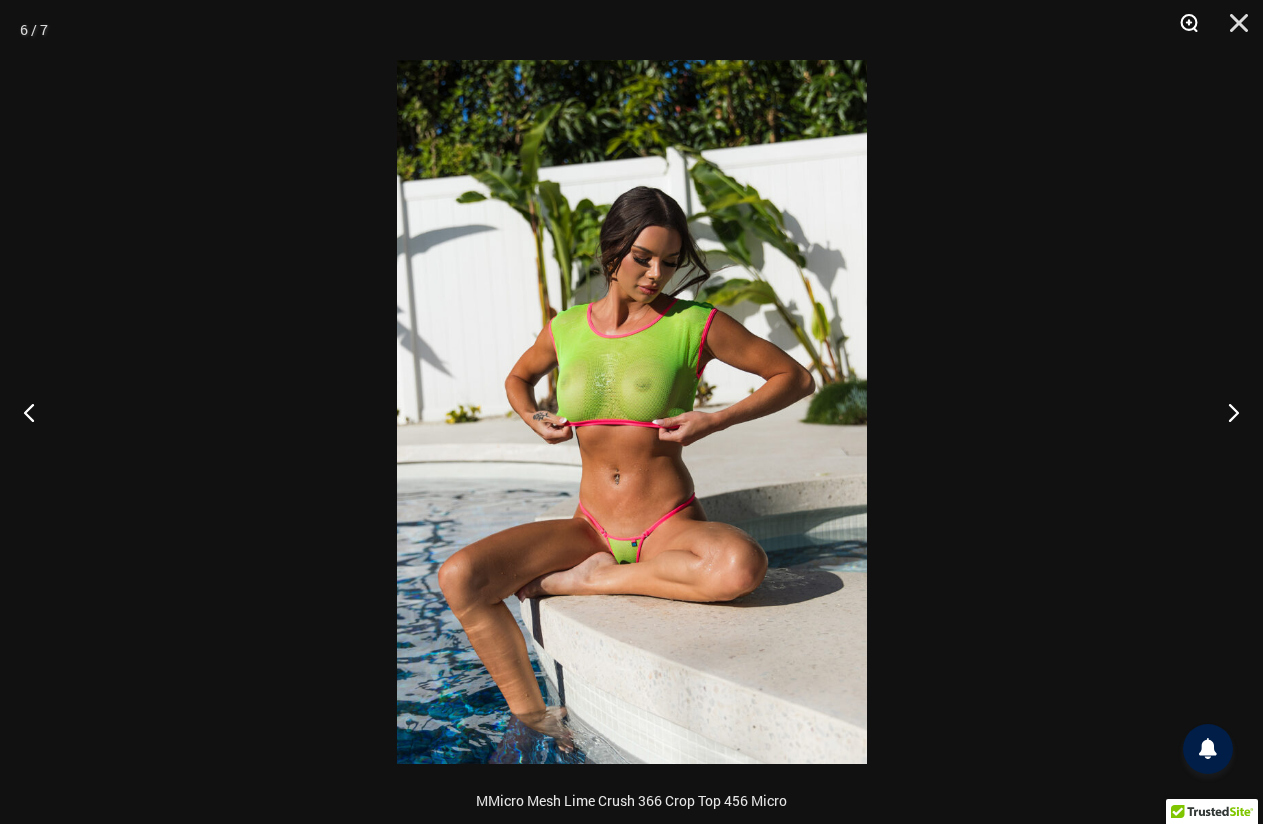 click at bounding box center (1182, 30) 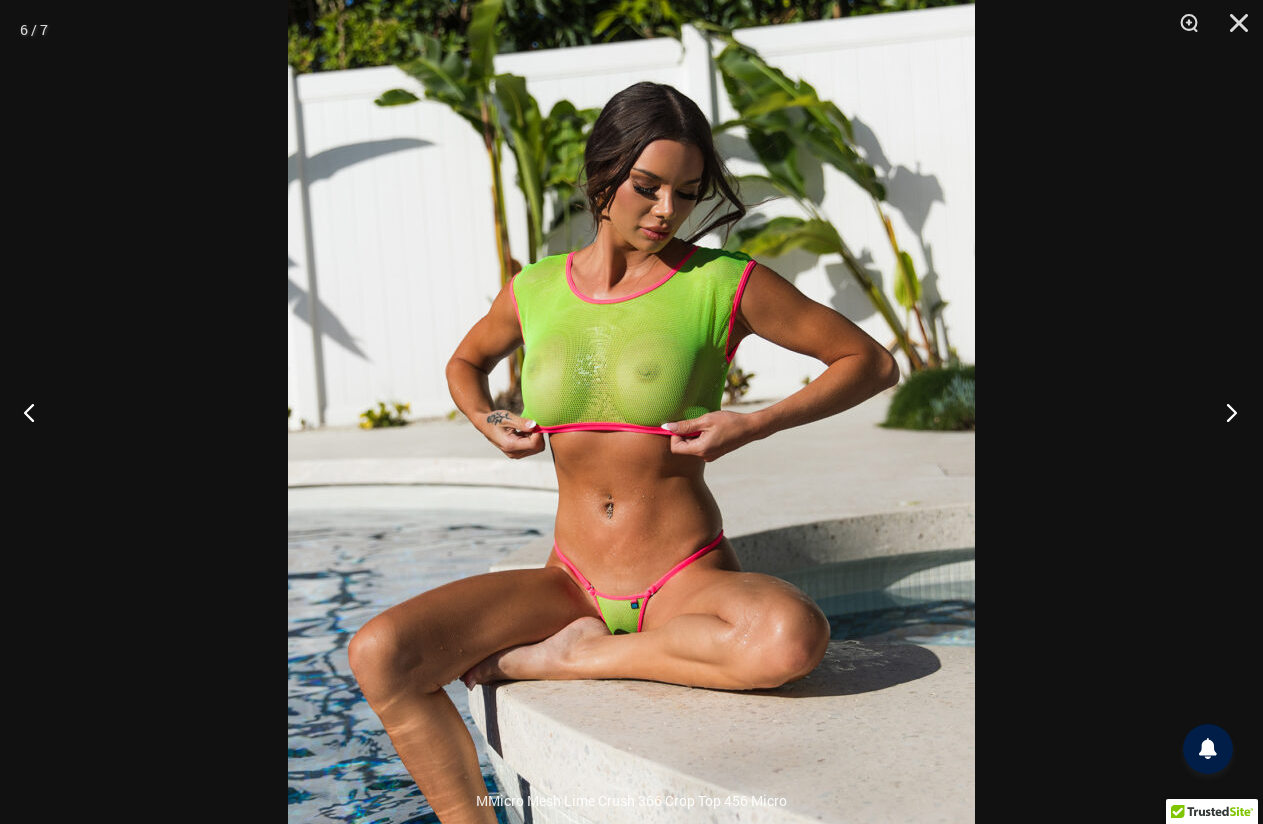 click at bounding box center [1225, 412] 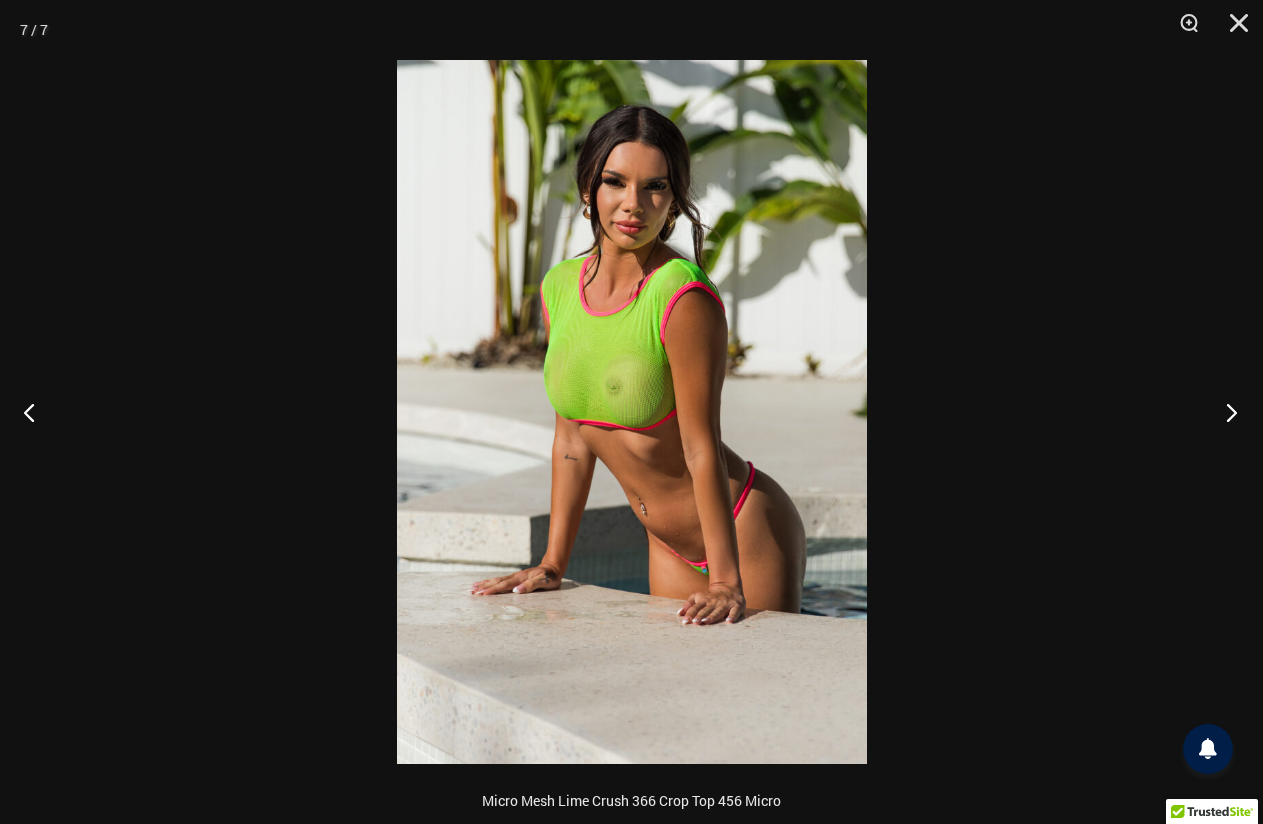 click at bounding box center (1225, 412) 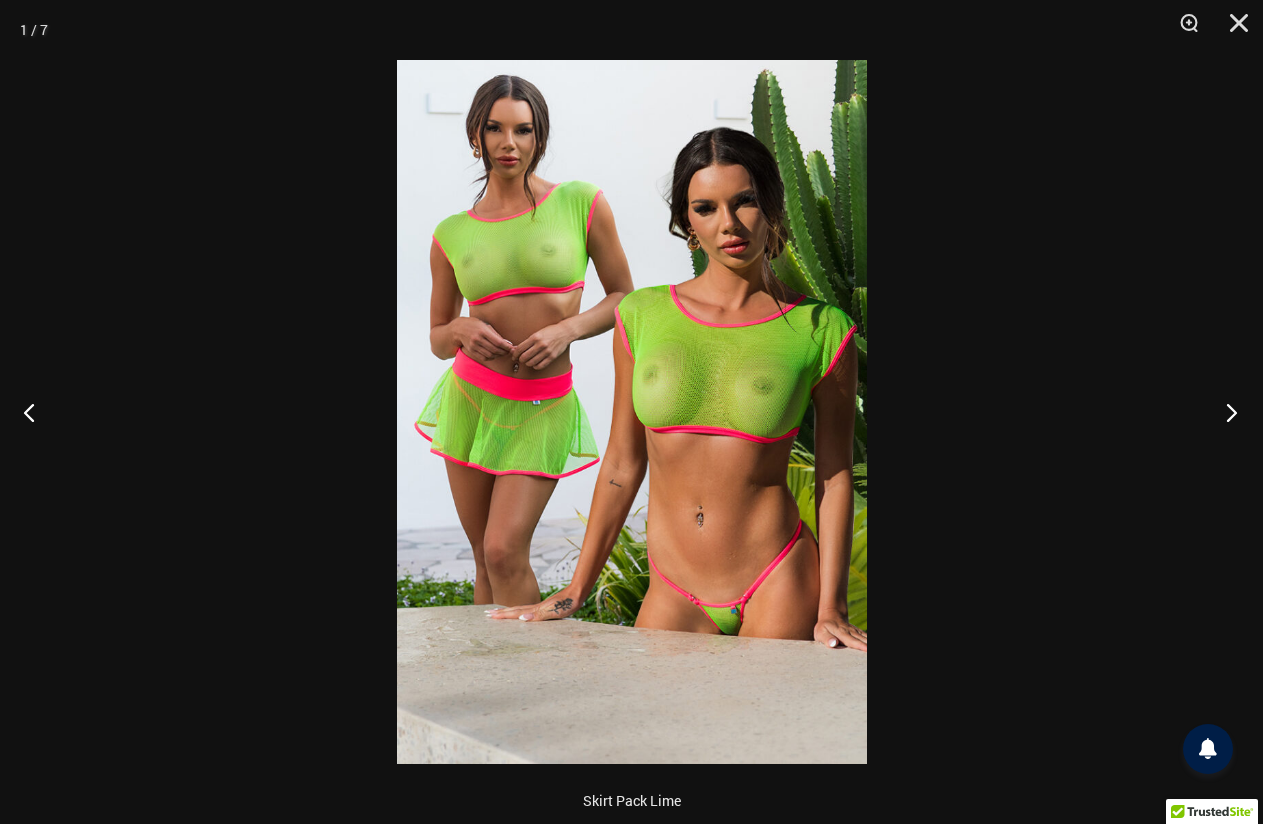 click at bounding box center (1225, 412) 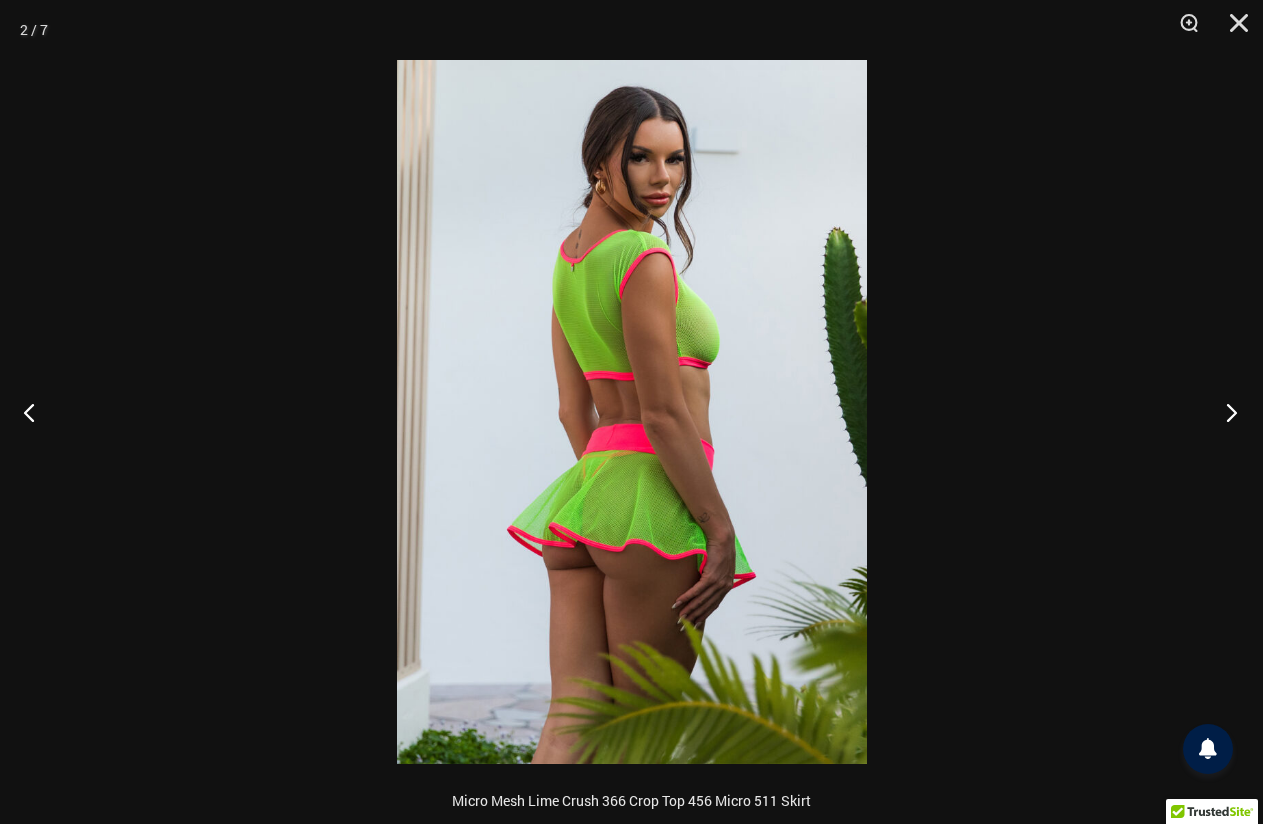 click at bounding box center (1225, 412) 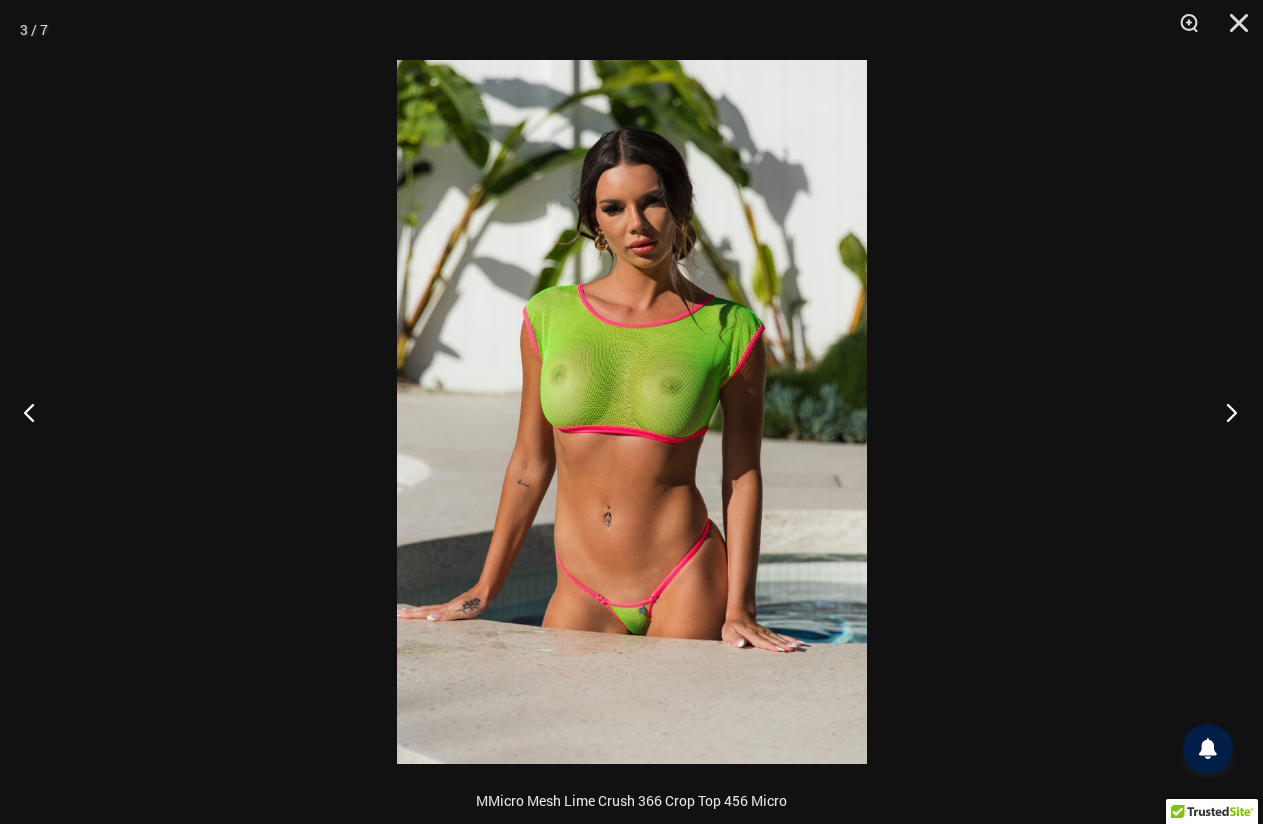 click at bounding box center [1225, 412] 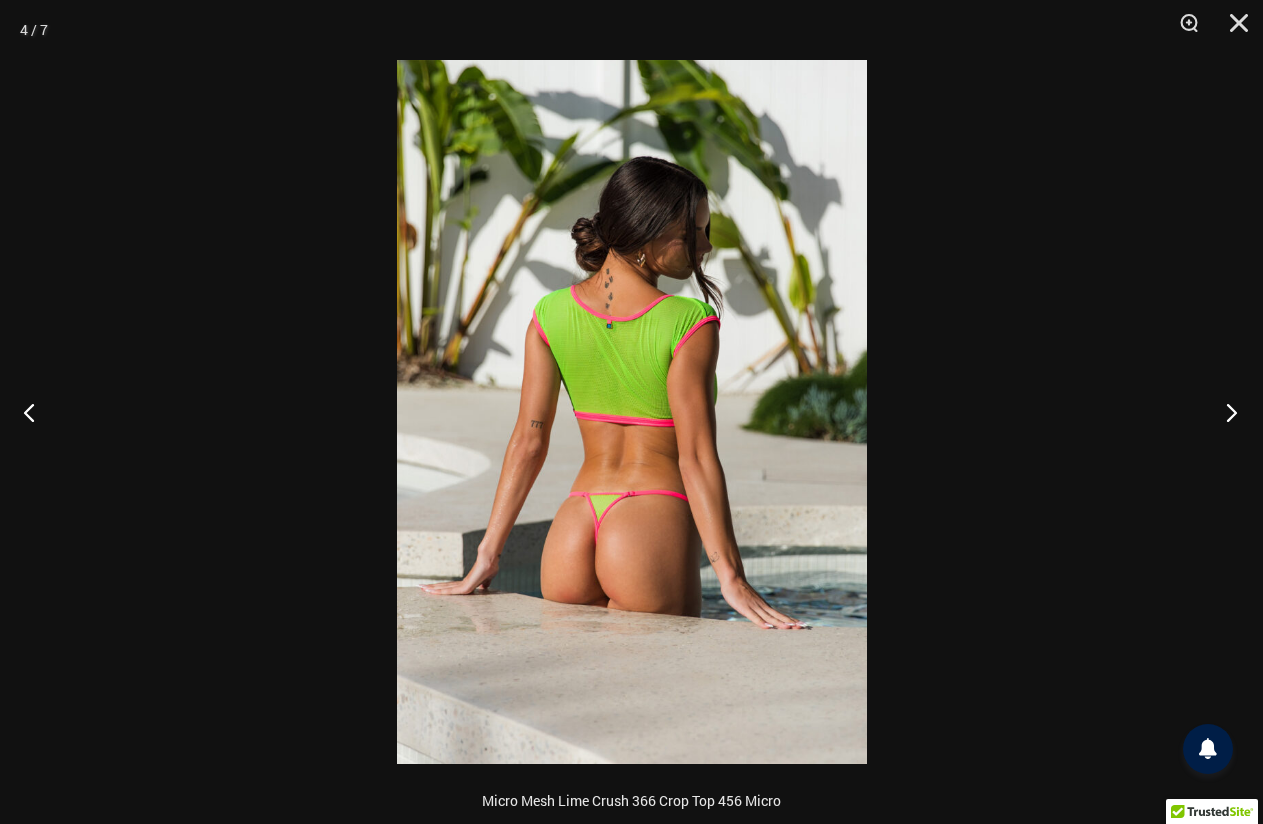 click at bounding box center (1225, 412) 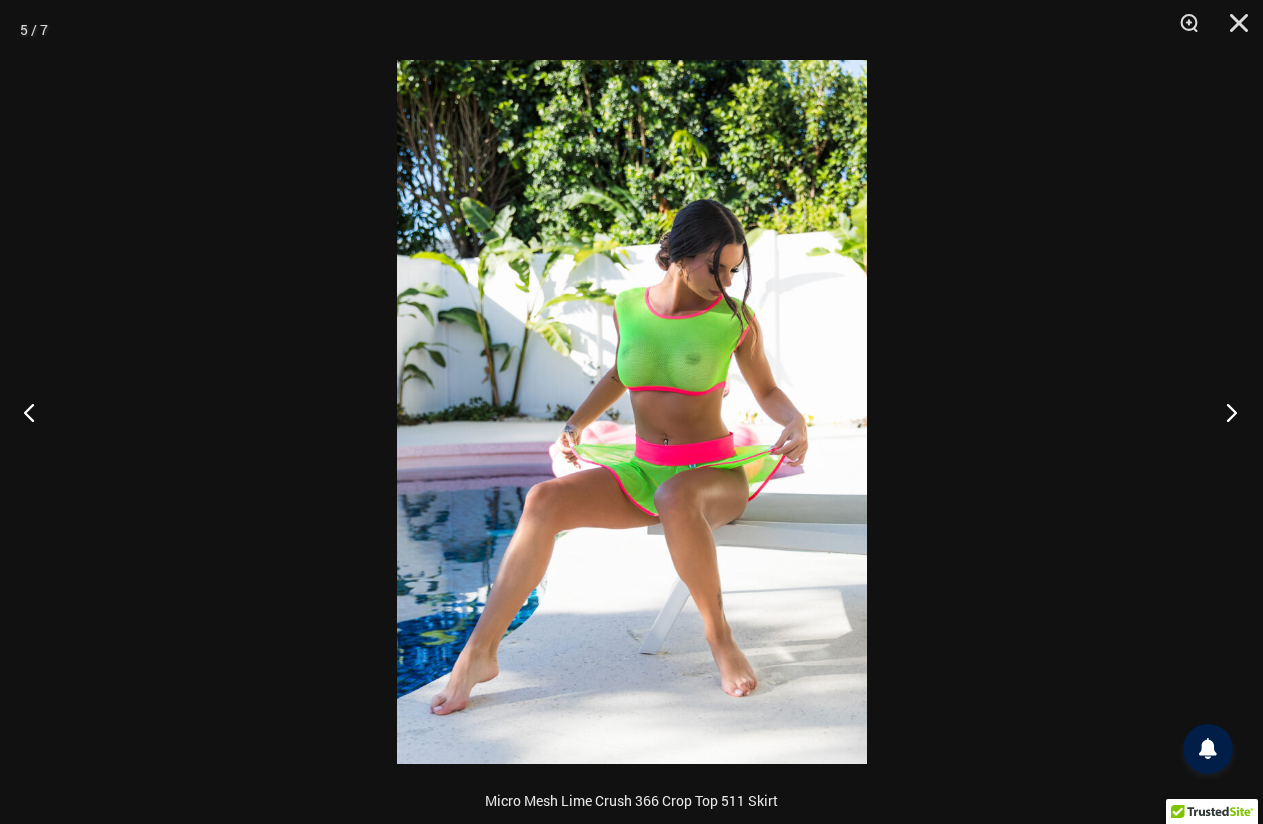 click at bounding box center [1225, 412] 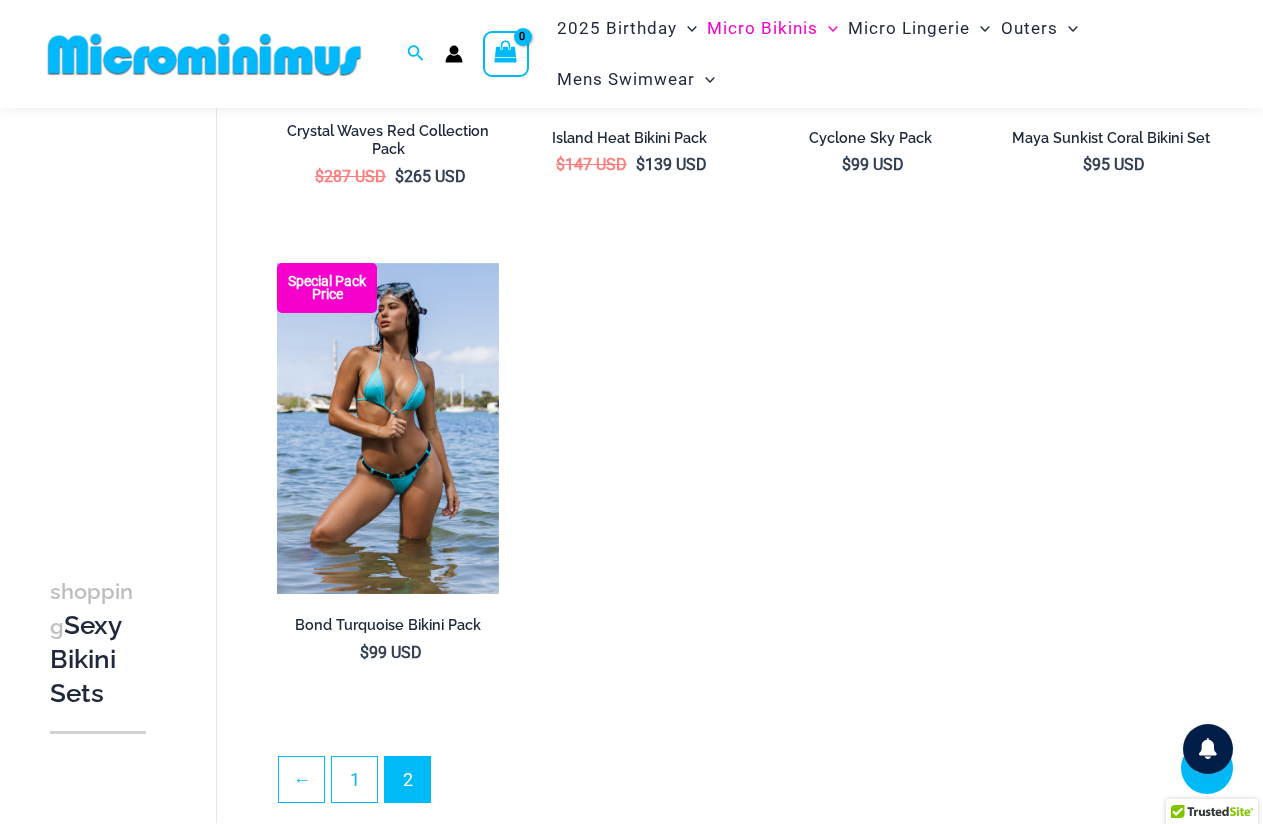 scroll, scrollTop: 3380, scrollLeft: 0, axis: vertical 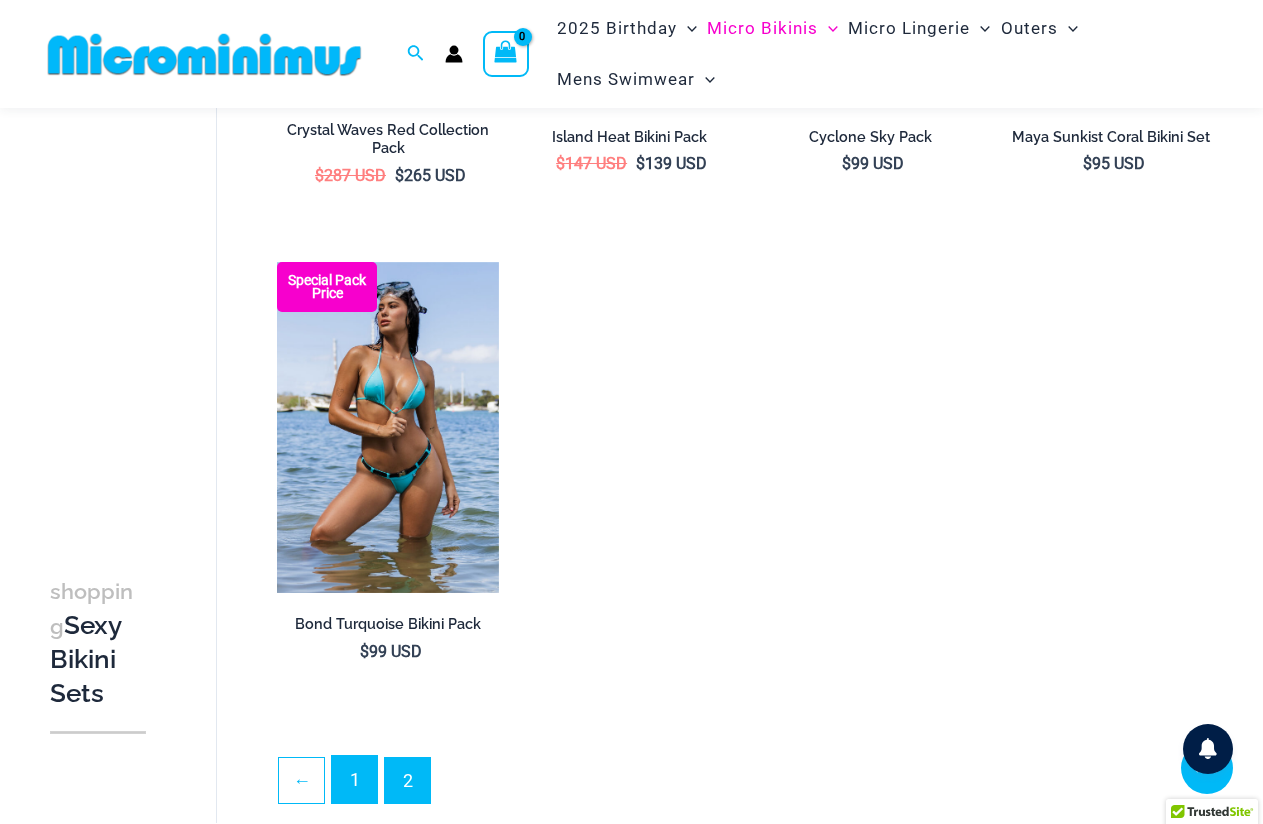 click on "1" at bounding box center (354, 779) 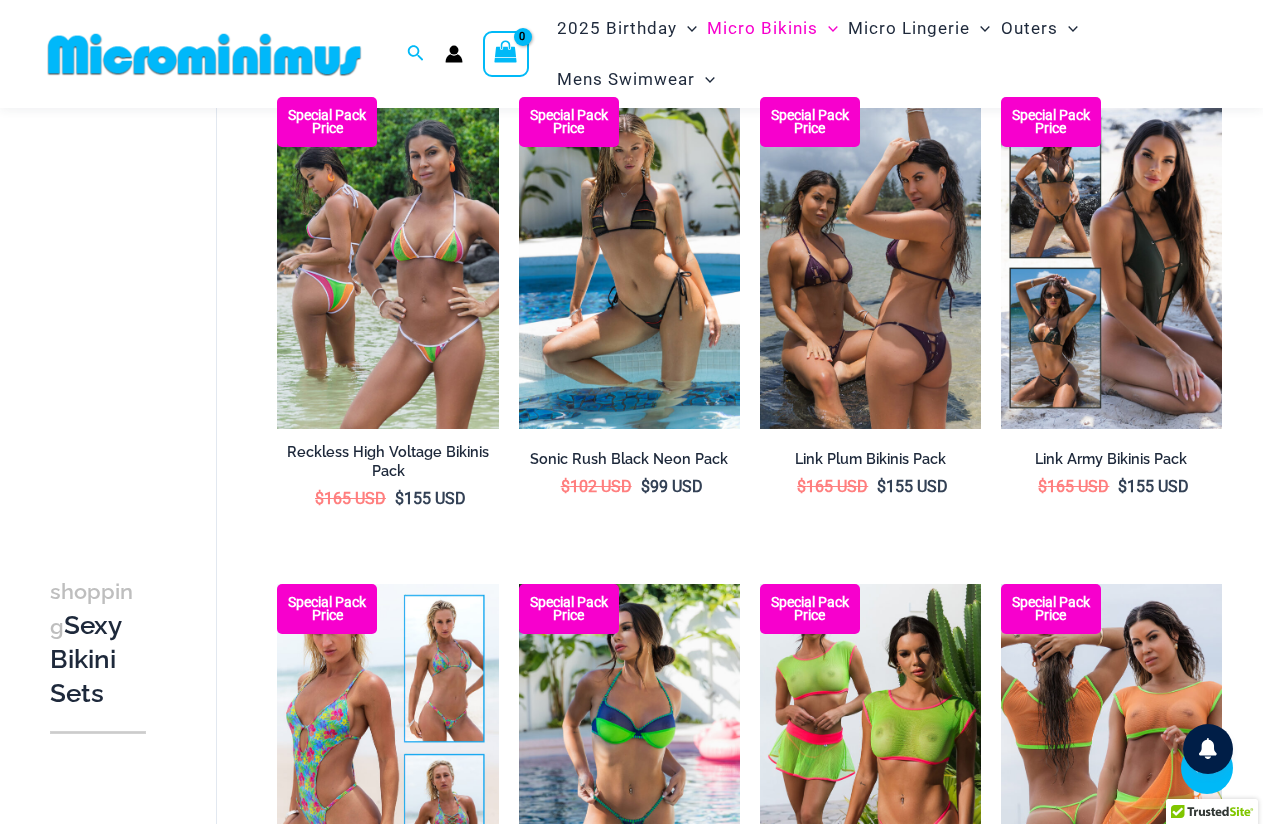 scroll, scrollTop: 3083, scrollLeft: 0, axis: vertical 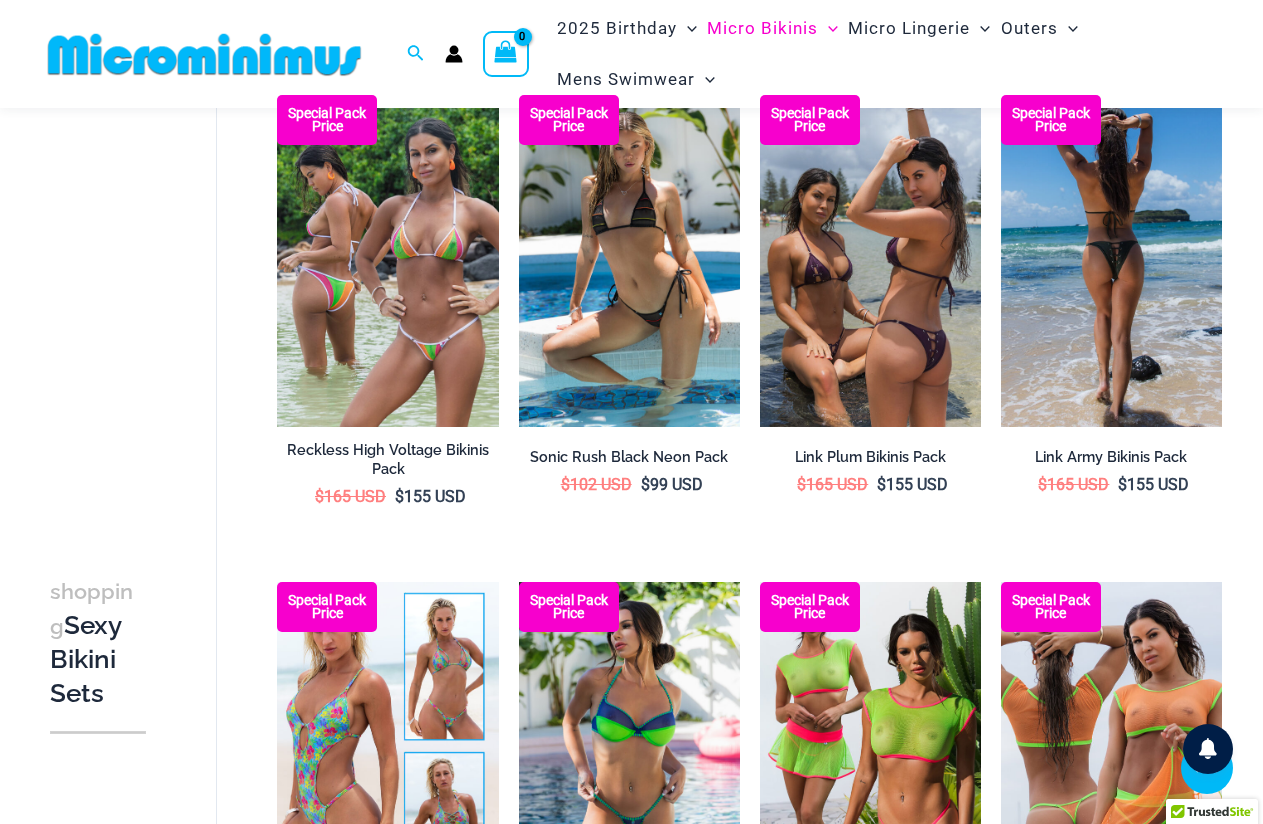 click at bounding box center [1111, 261] 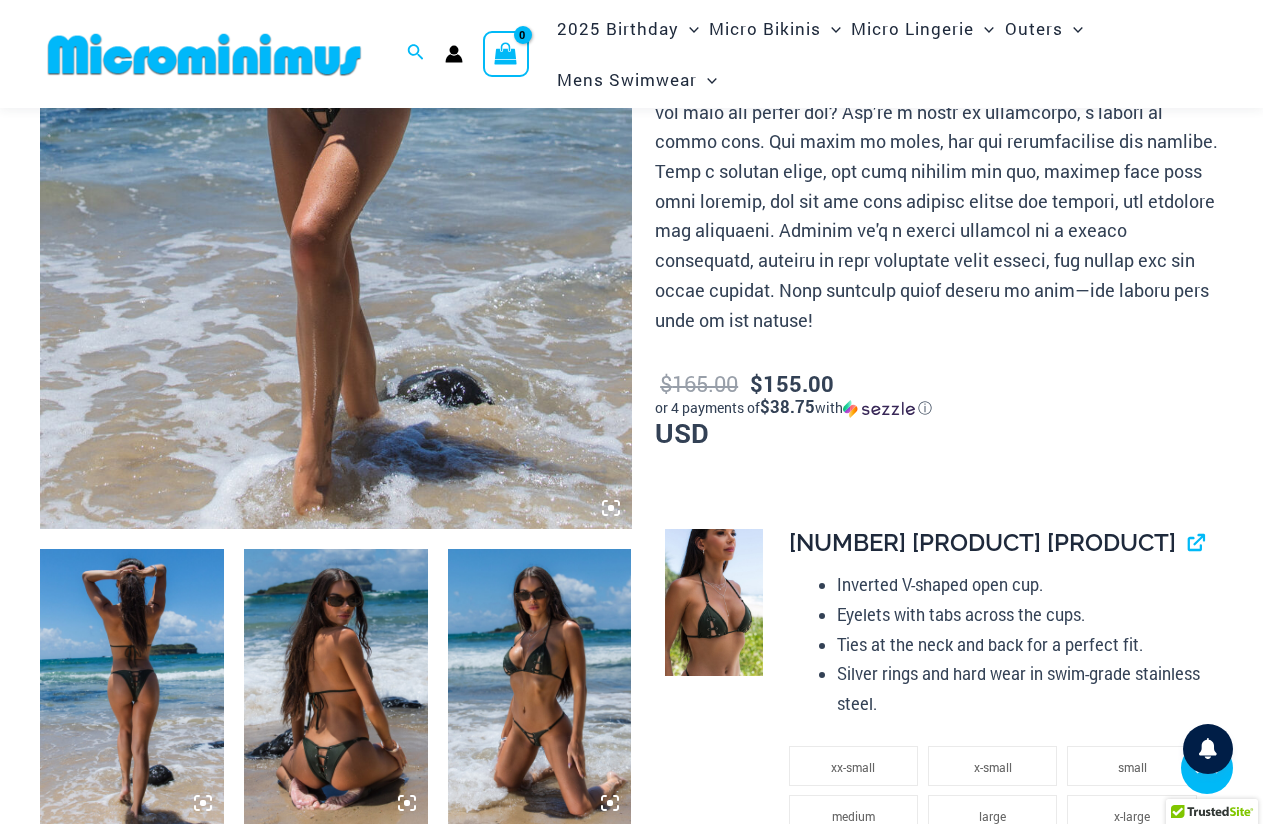 scroll, scrollTop: 579, scrollLeft: 0, axis: vertical 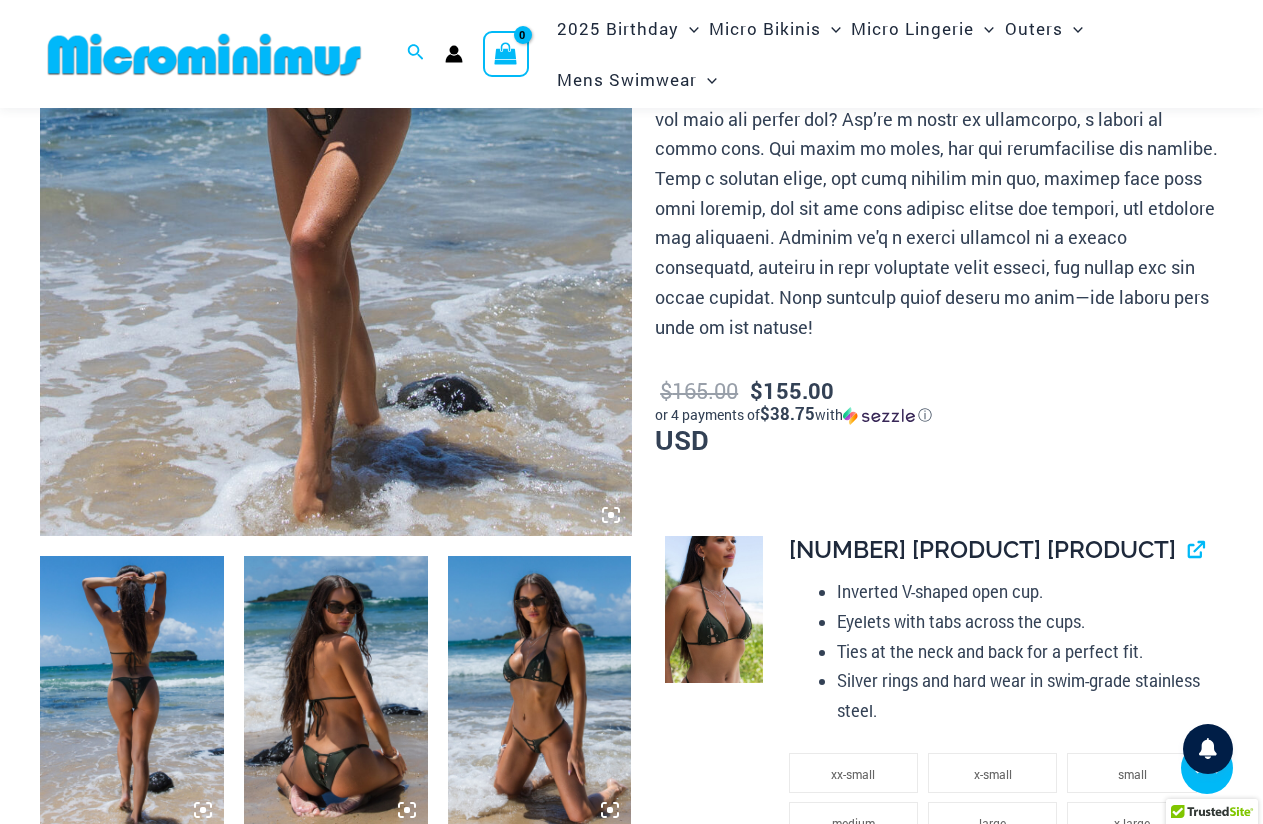 click 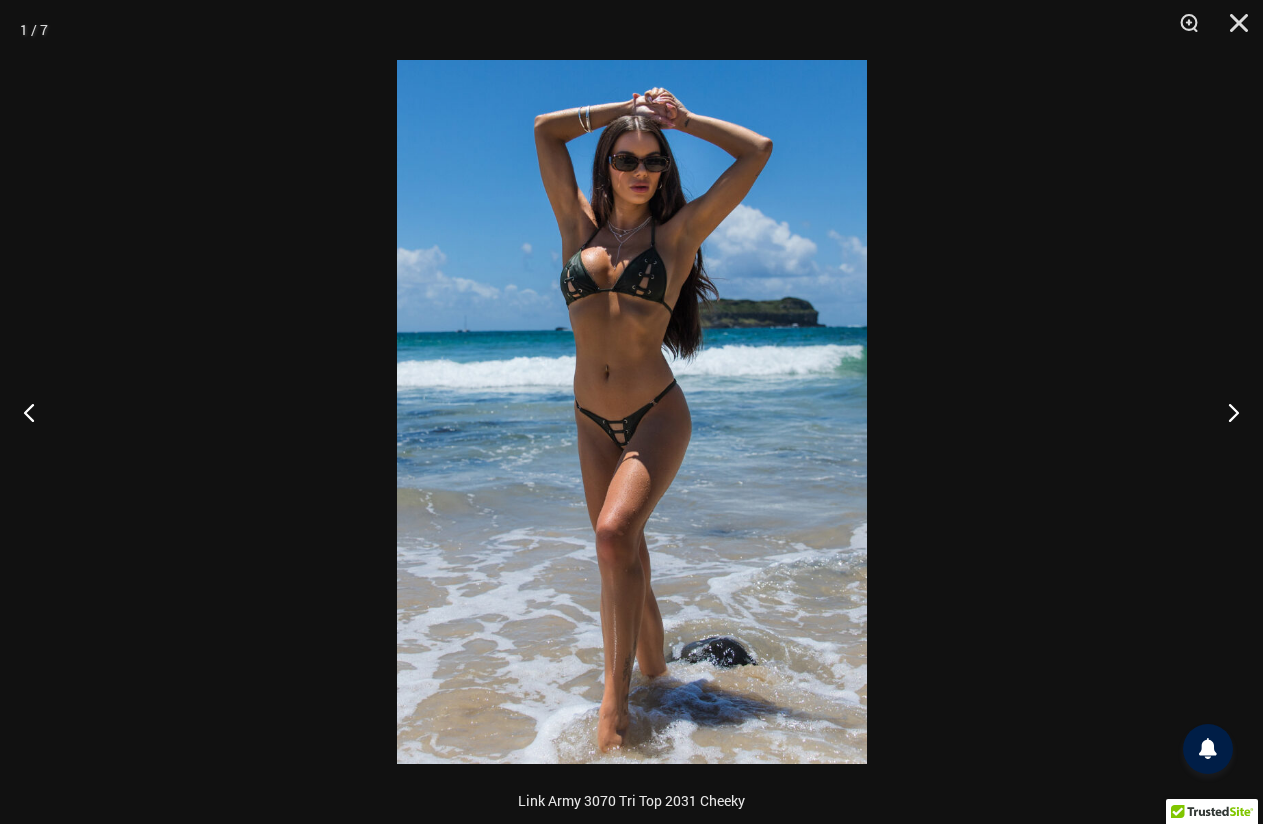 click at bounding box center (632, 412) 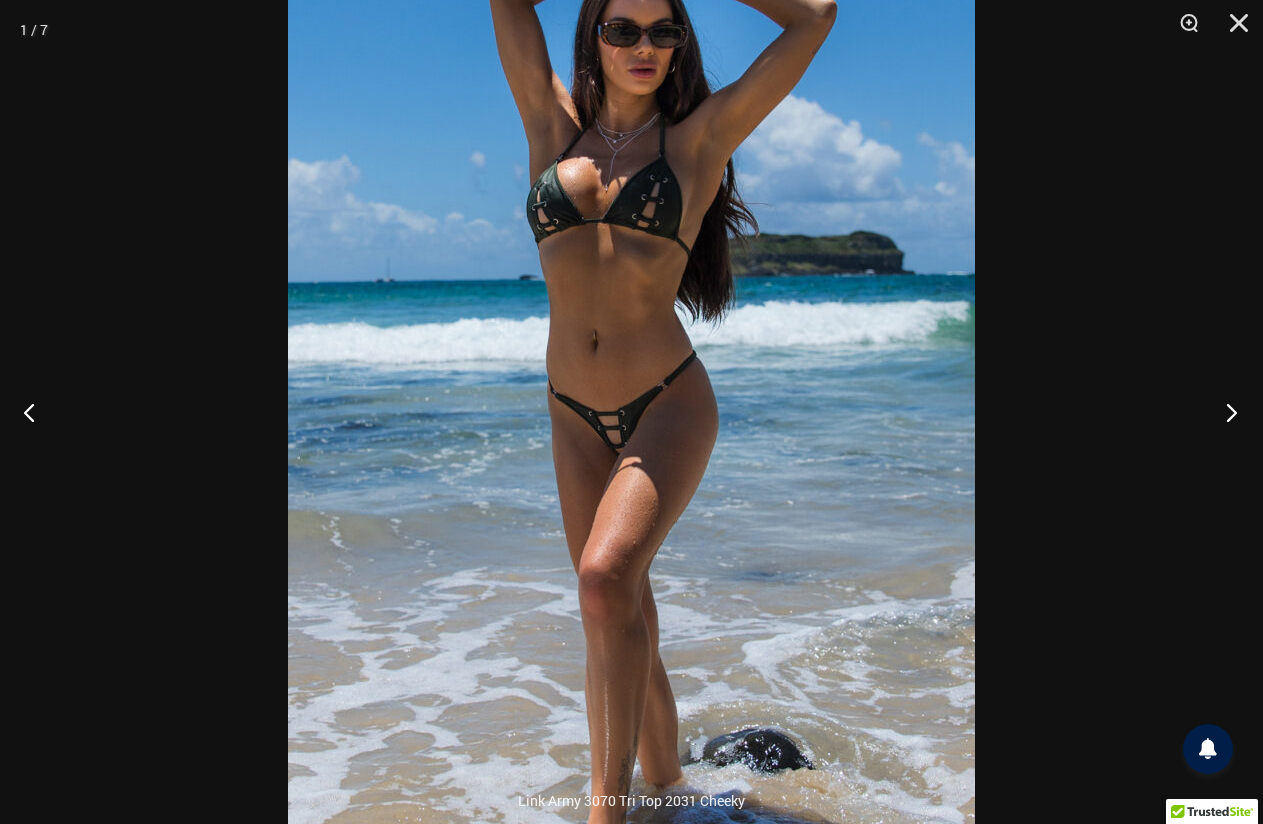 click at bounding box center (1225, 412) 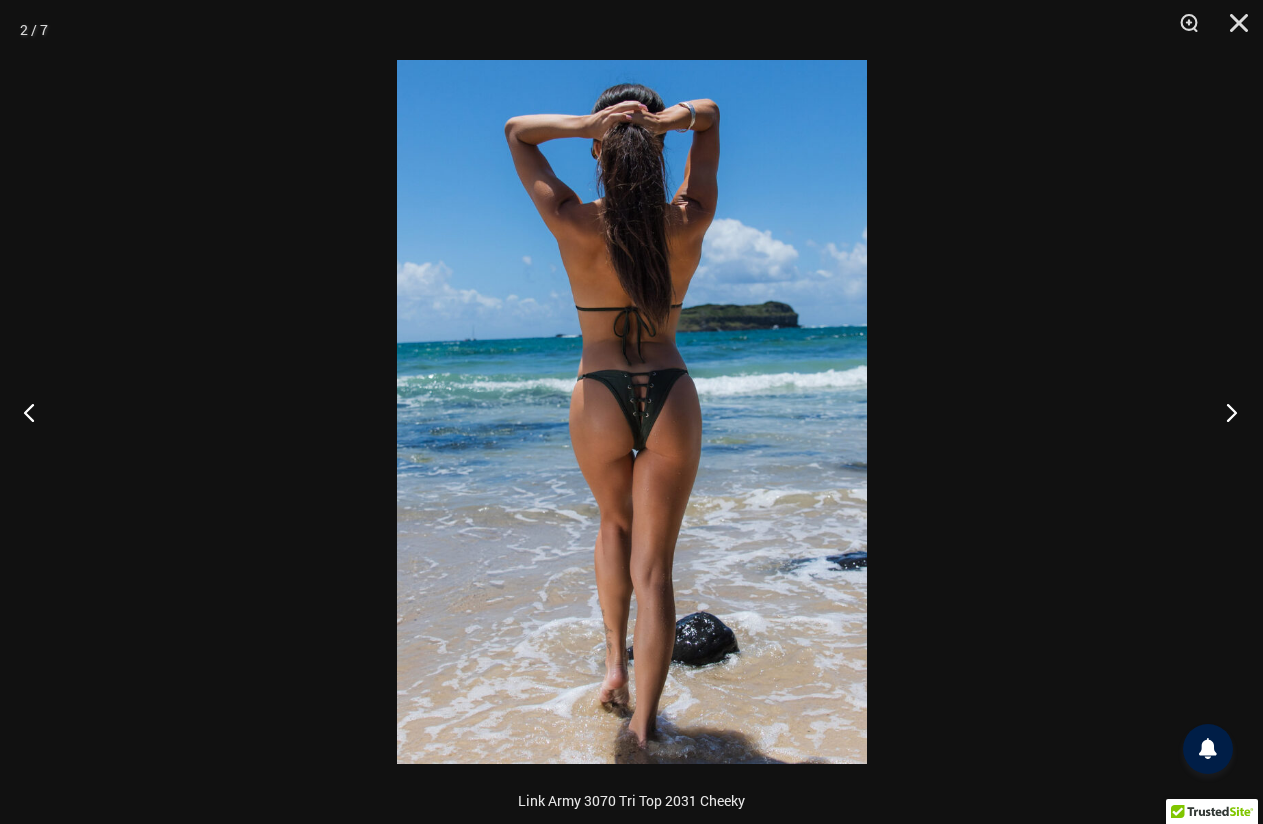 click at bounding box center (1225, 412) 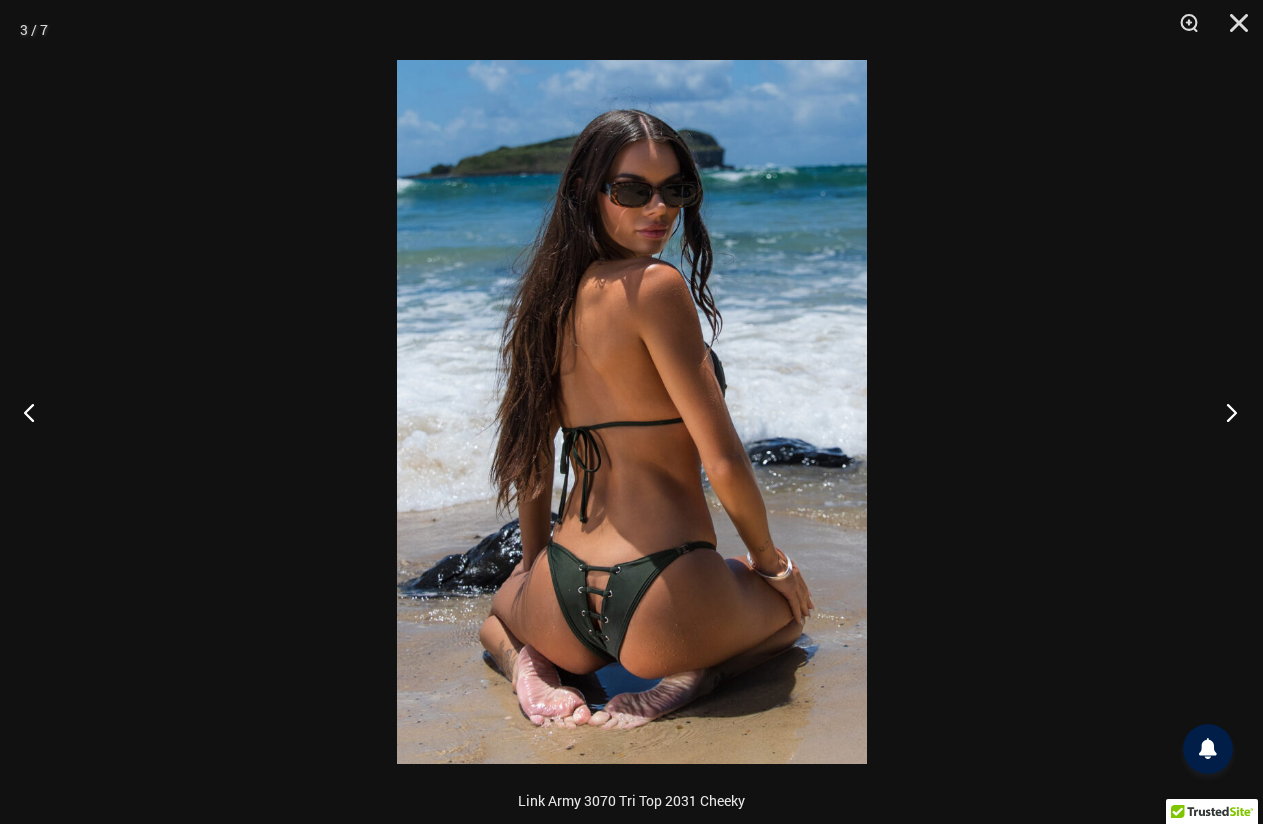 click at bounding box center [1225, 412] 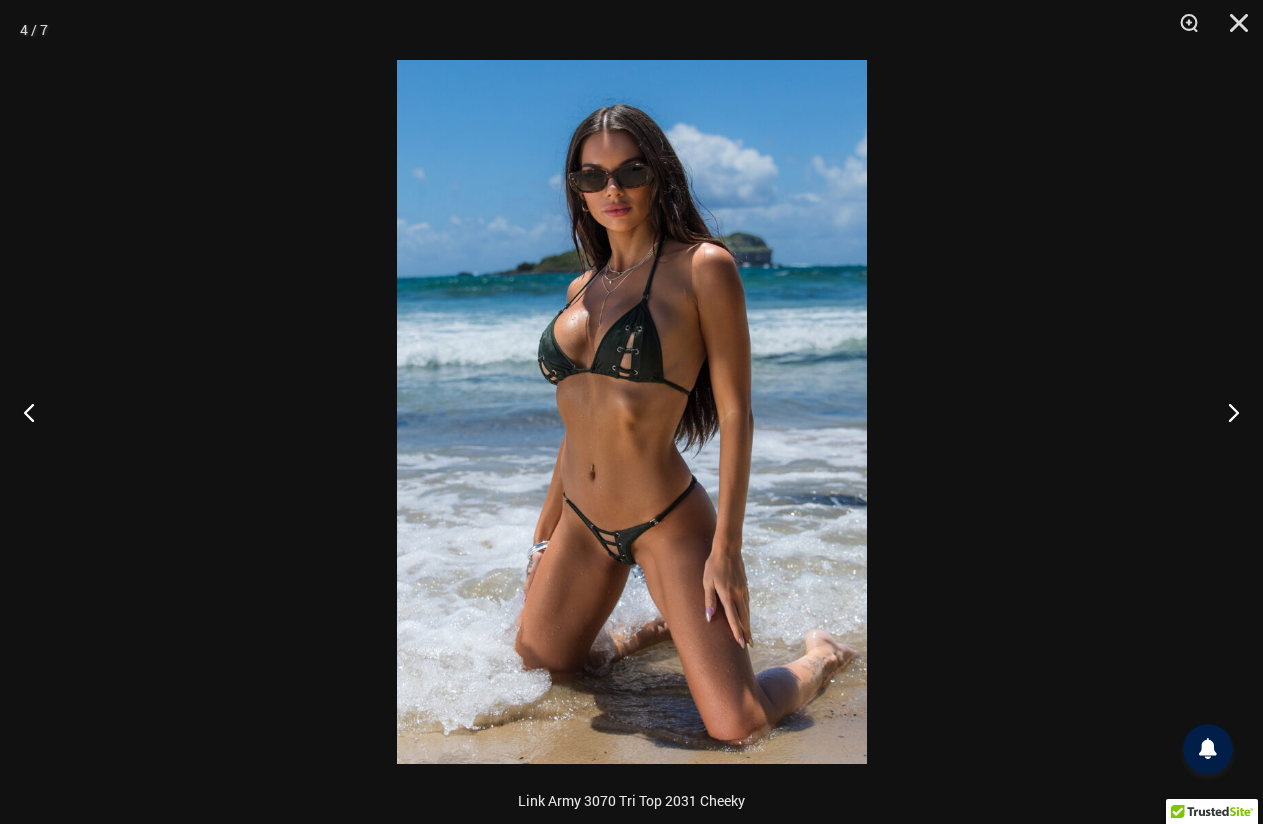 click at bounding box center [632, 412] 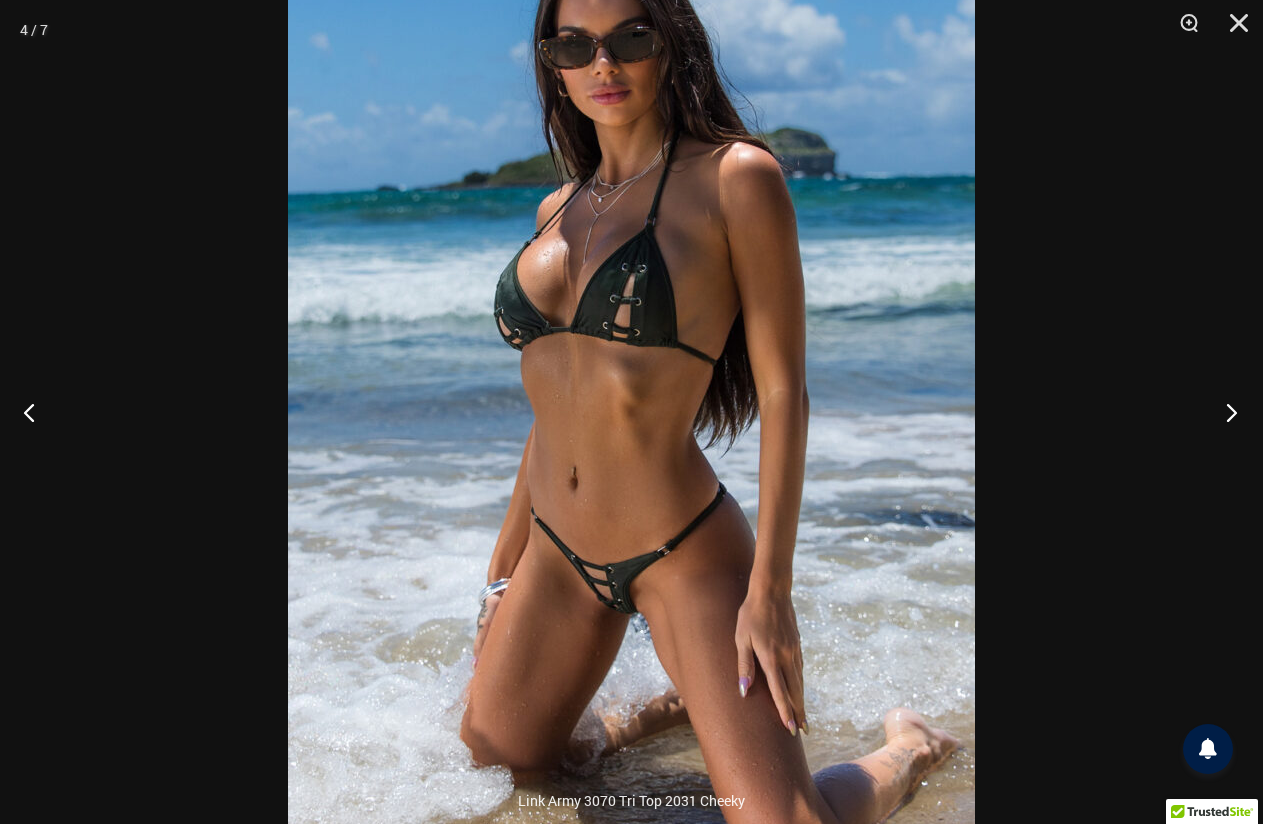 click at bounding box center [1225, 412] 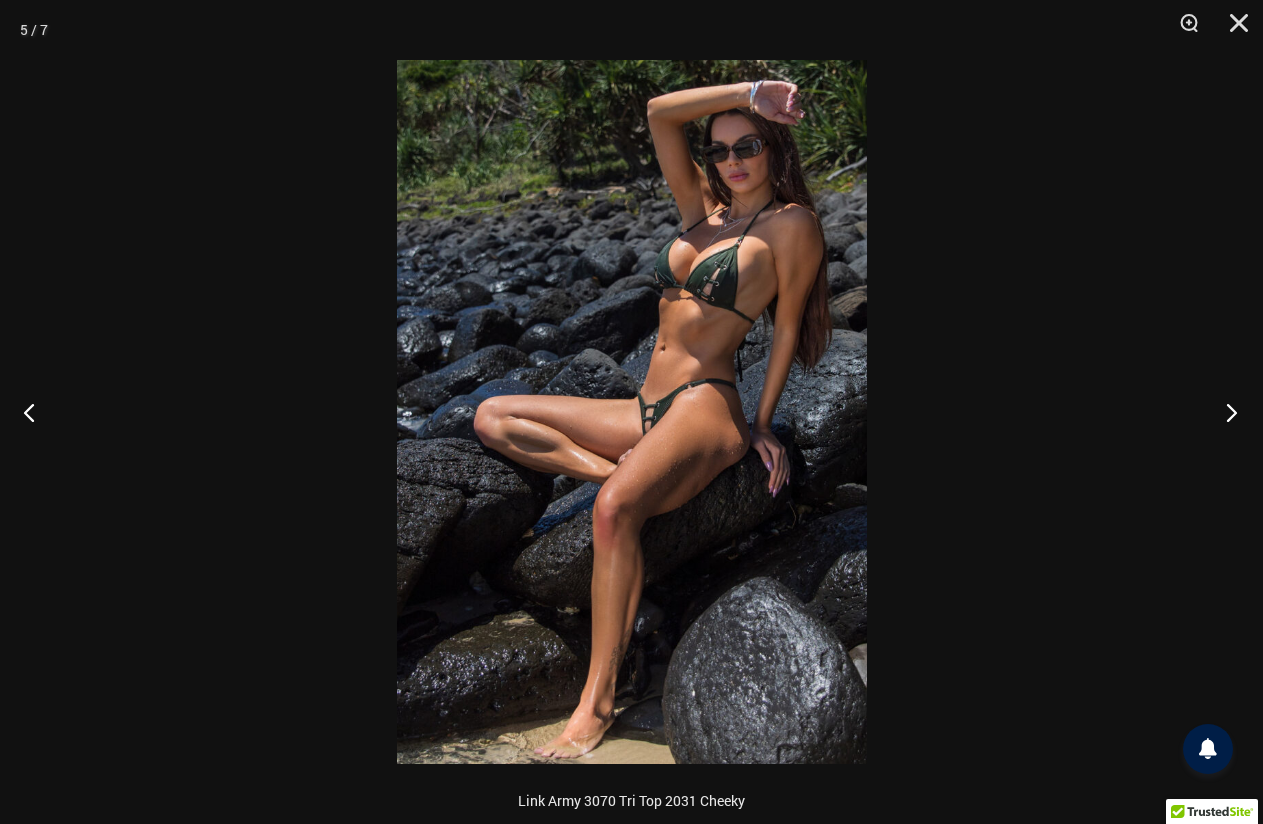 click at bounding box center [1225, 412] 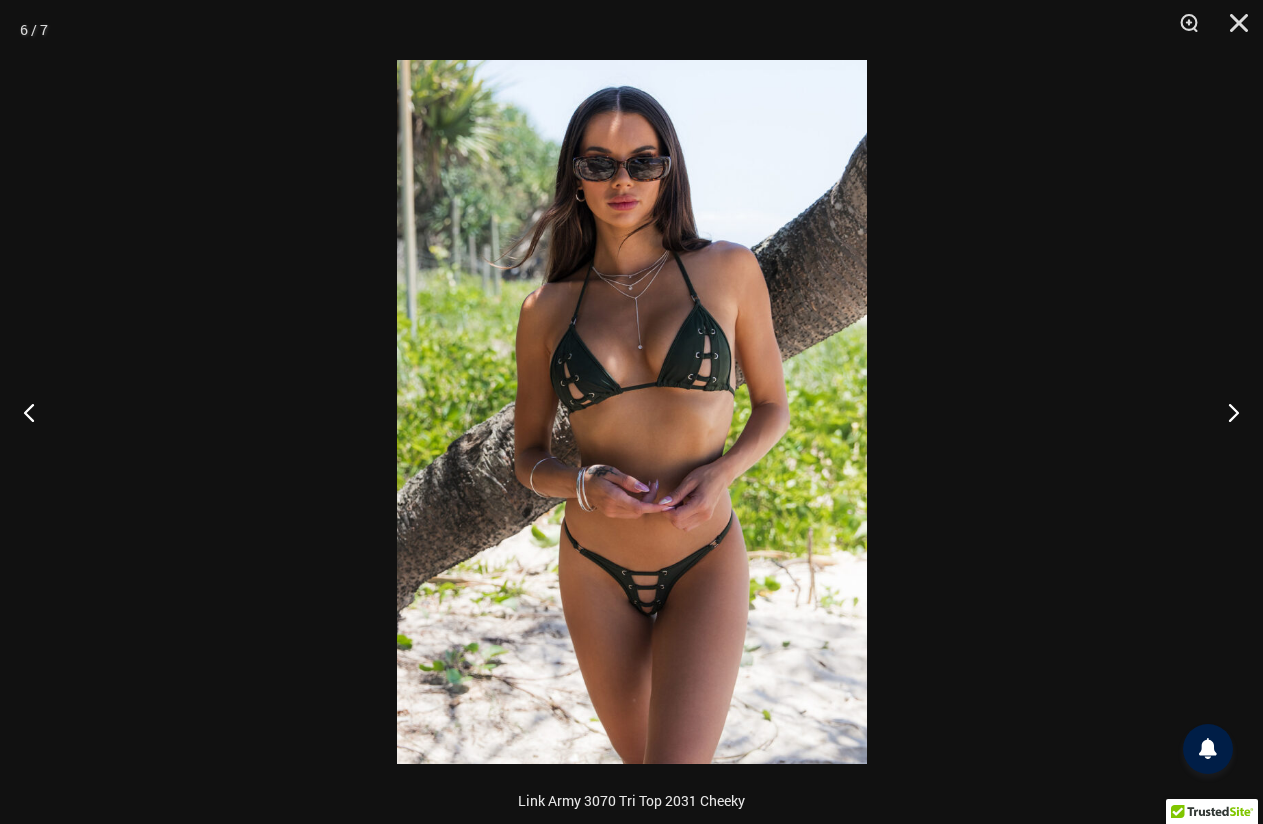 click at bounding box center [632, 412] 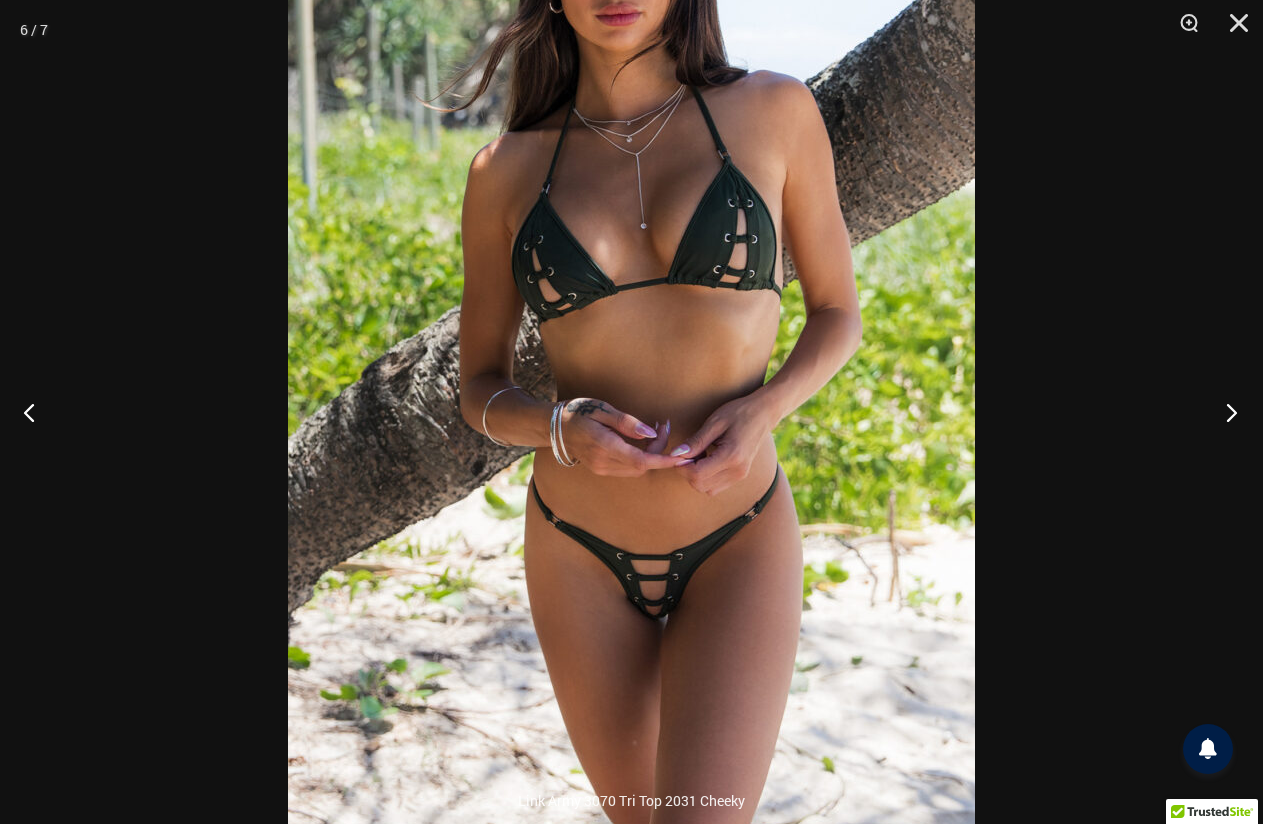 click at bounding box center (1225, 412) 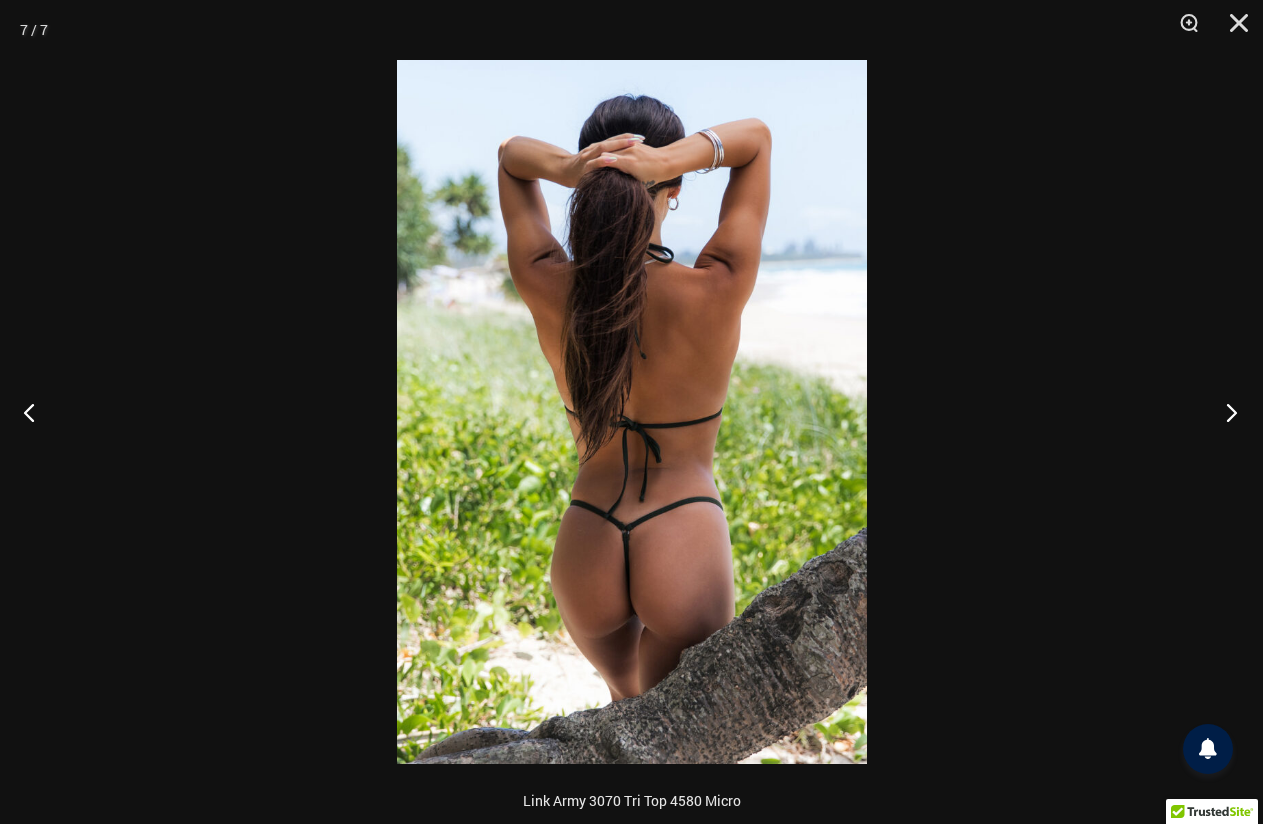 click at bounding box center (1225, 412) 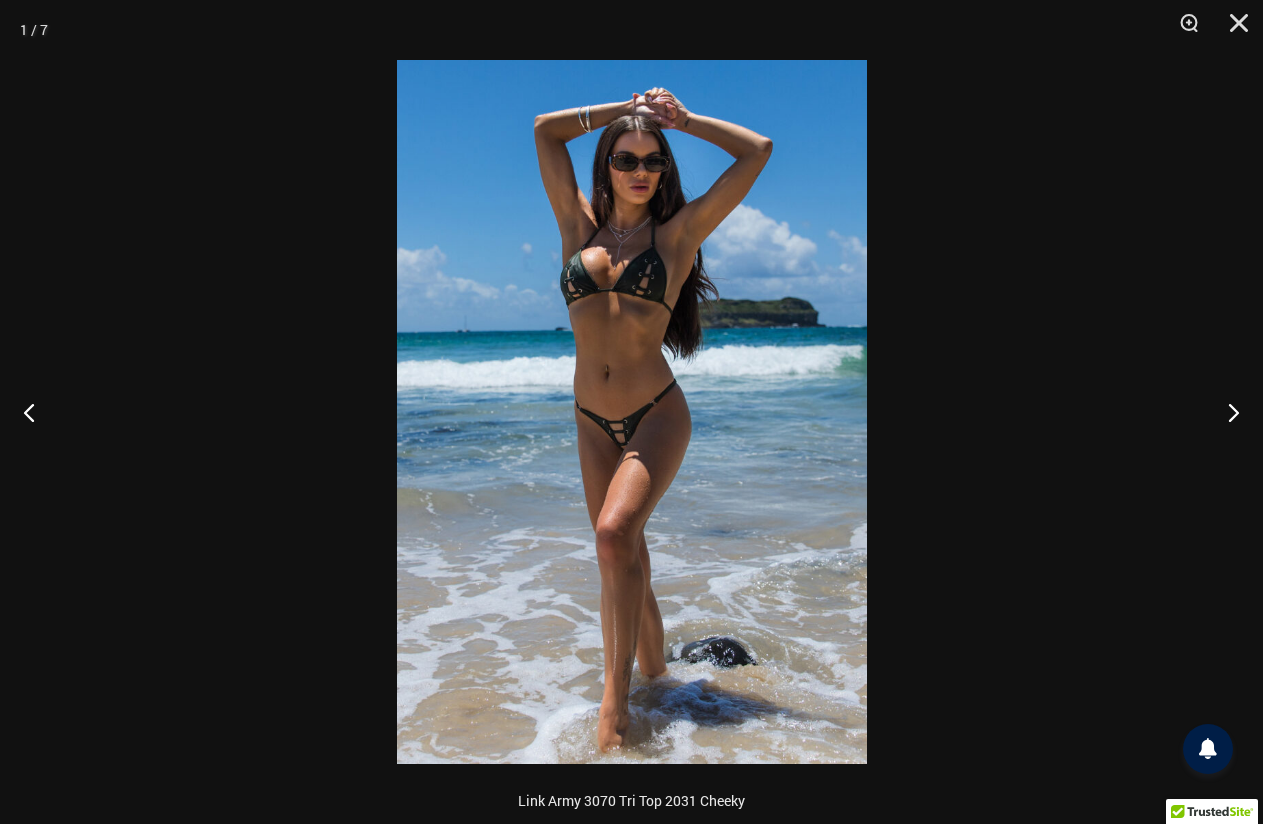 click at bounding box center [632, 412] 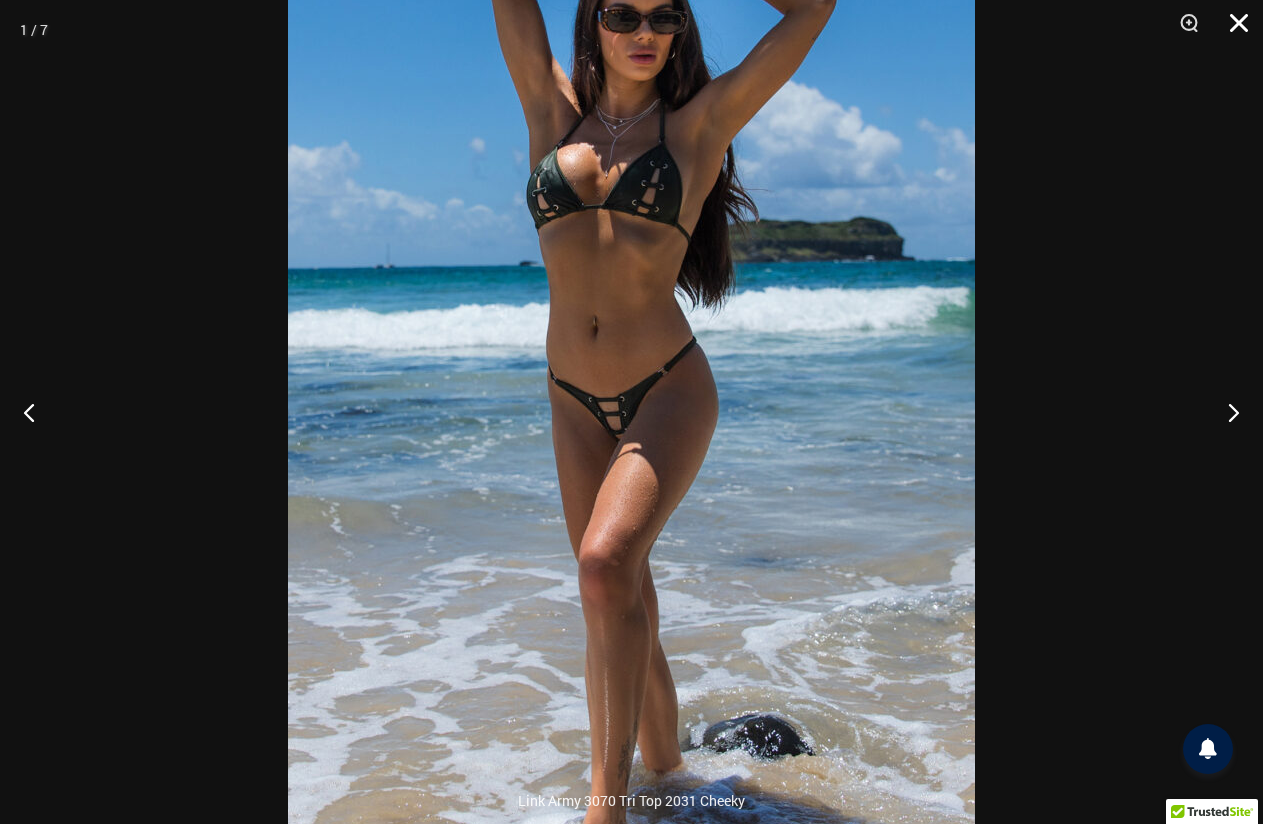 click at bounding box center [1232, 30] 